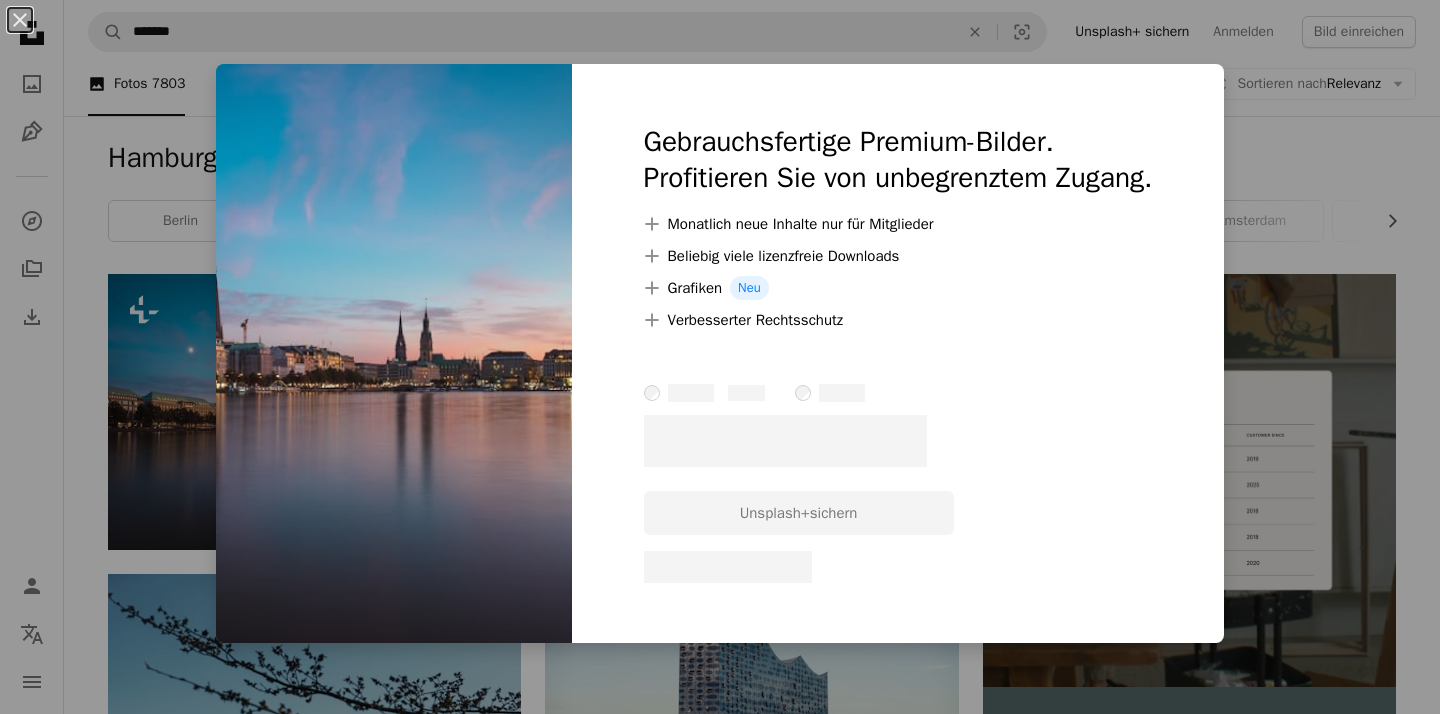 scroll, scrollTop: 112, scrollLeft: 0, axis: vertical 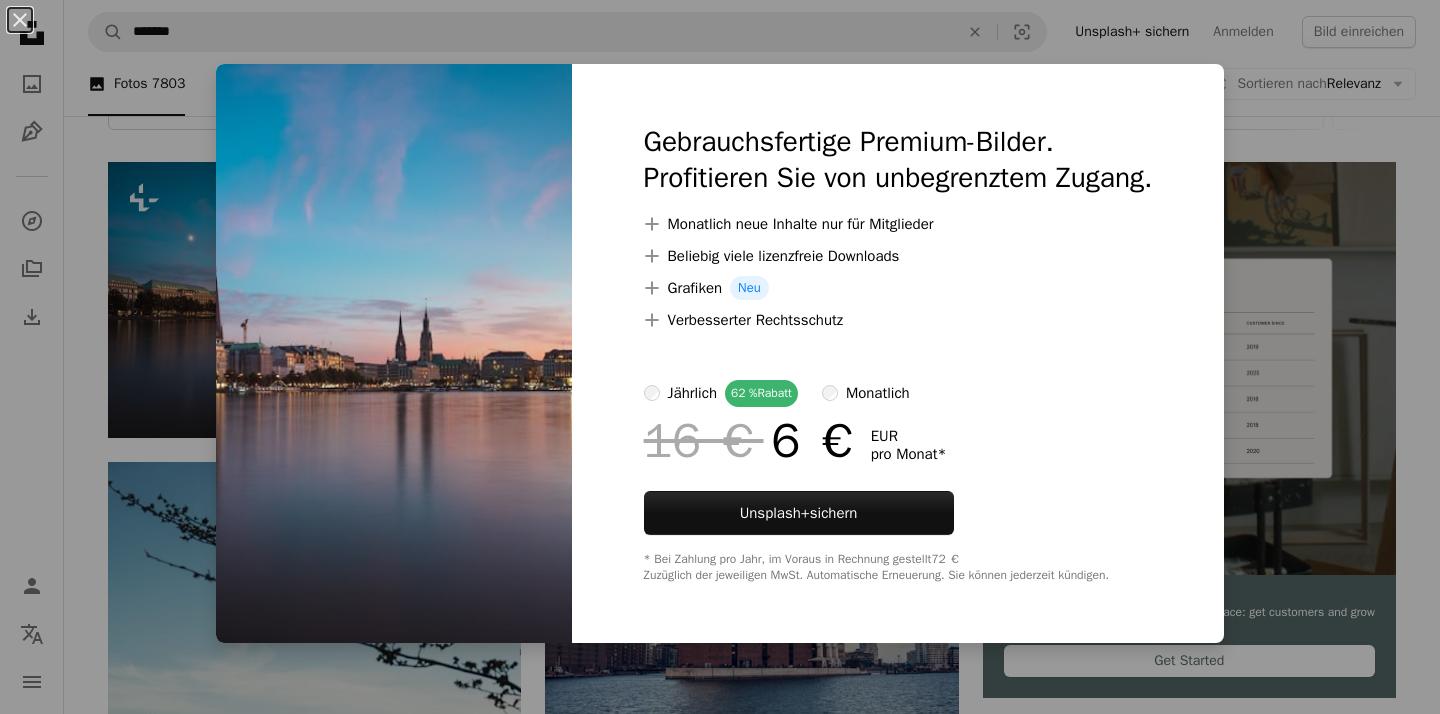 click on "An X shape Gebrauchsfertige Premium-Bilder. Profitieren Sie von unbegrenztem Zugang. A plus sign Monatlich neue Inhalte nur für Mitglieder A plus sign Beliebig viele lizenzfreie Downloads A plus sign Grafiken  Neu A plus sign Verbesserter Rechtsschutz jährlich 62 %  Rabatt monatlich 16 €   6 € EUR pro Monat * Unsplash+  sichern * Bei Zahlung pro Jahr, im Voraus in Rechnung gestellt  72 € Zuzüglich der jeweiligen MwSt. Automatische Erneuerung. Sie können jederzeit kündigen." at bounding box center (720, 357) 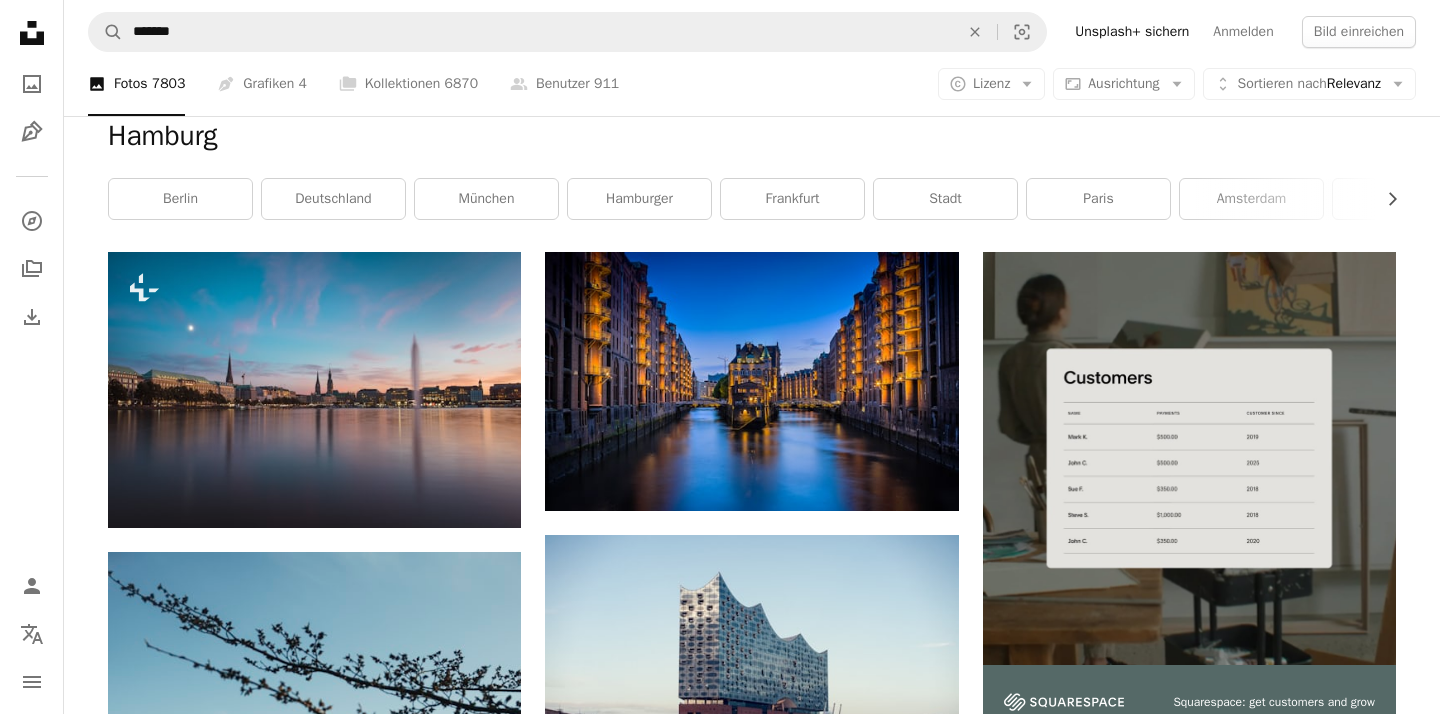 scroll, scrollTop: 5, scrollLeft: 0, axis: vertical 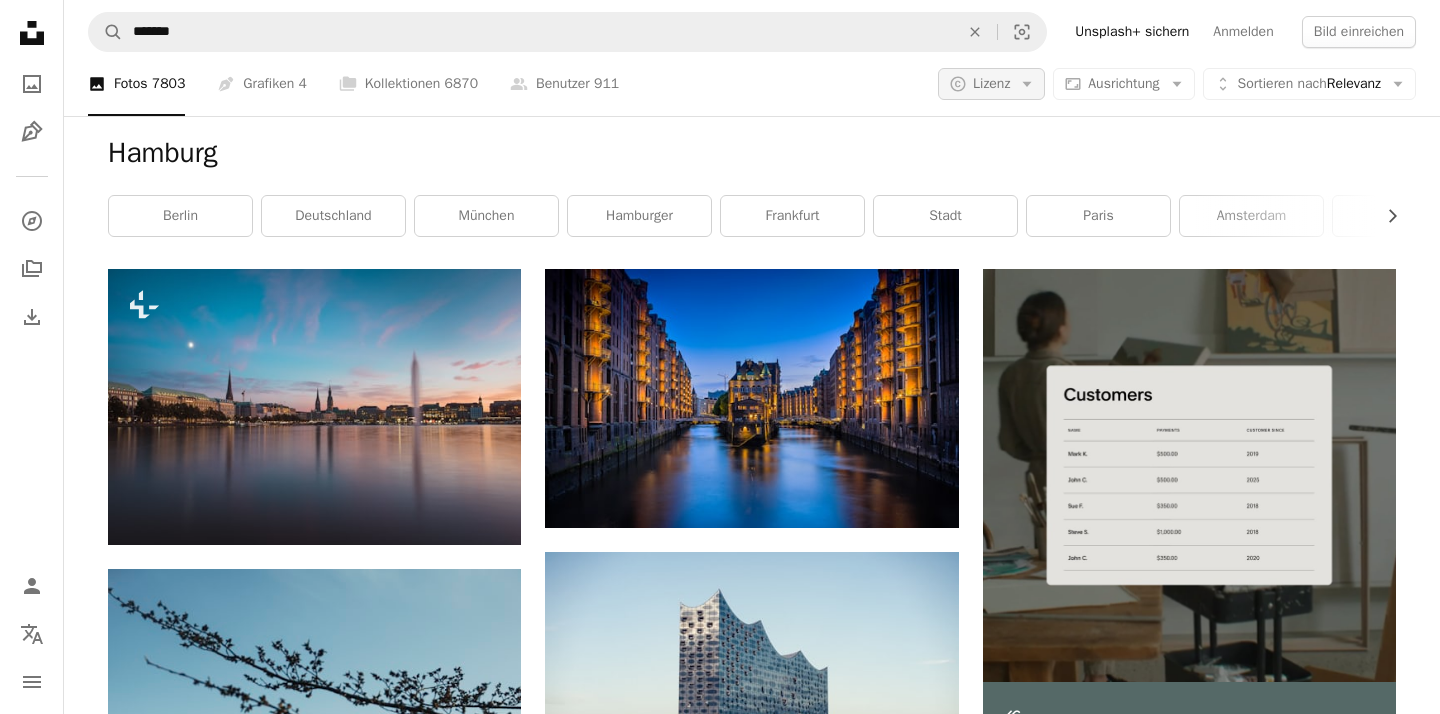 click on "A copyright icon © Lizenz Arrow down" at bounding box center [991, 84] 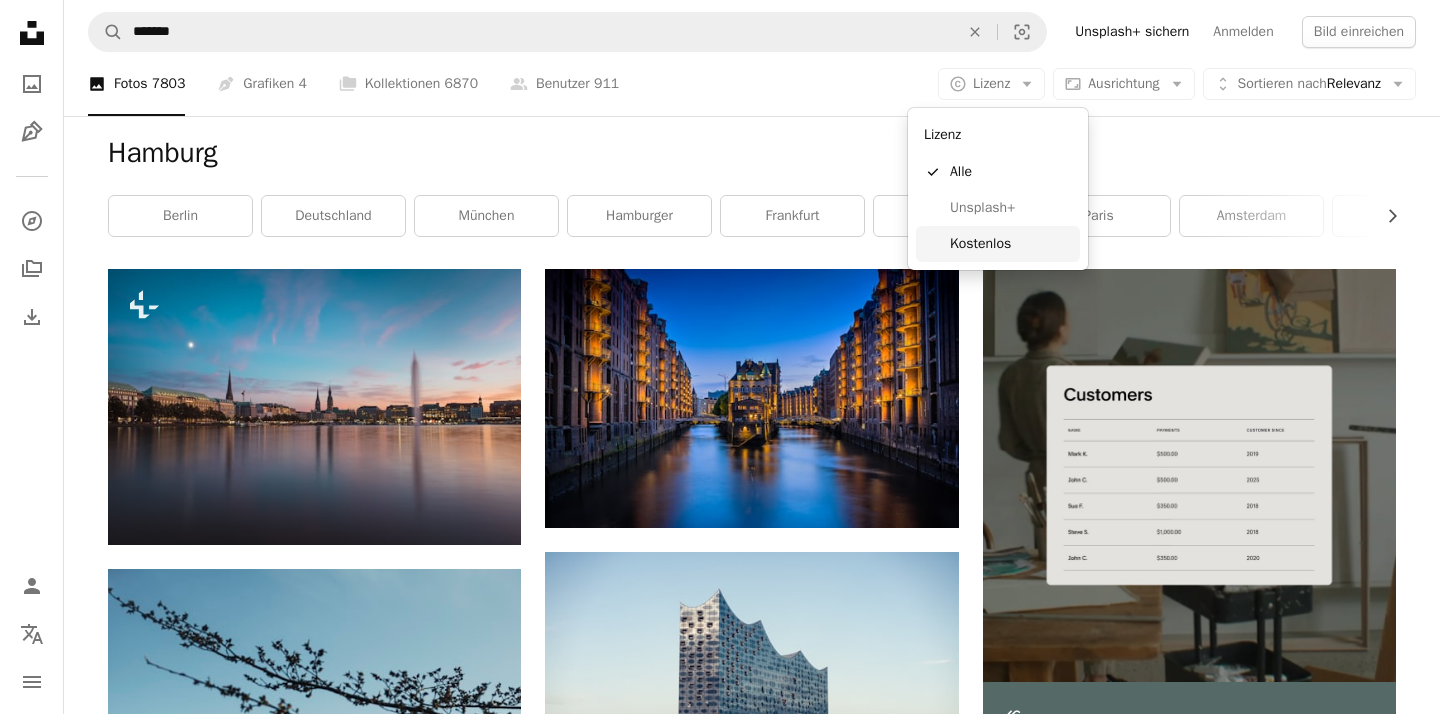 click on "Kostenlos" at bounding box center (1011, 244) 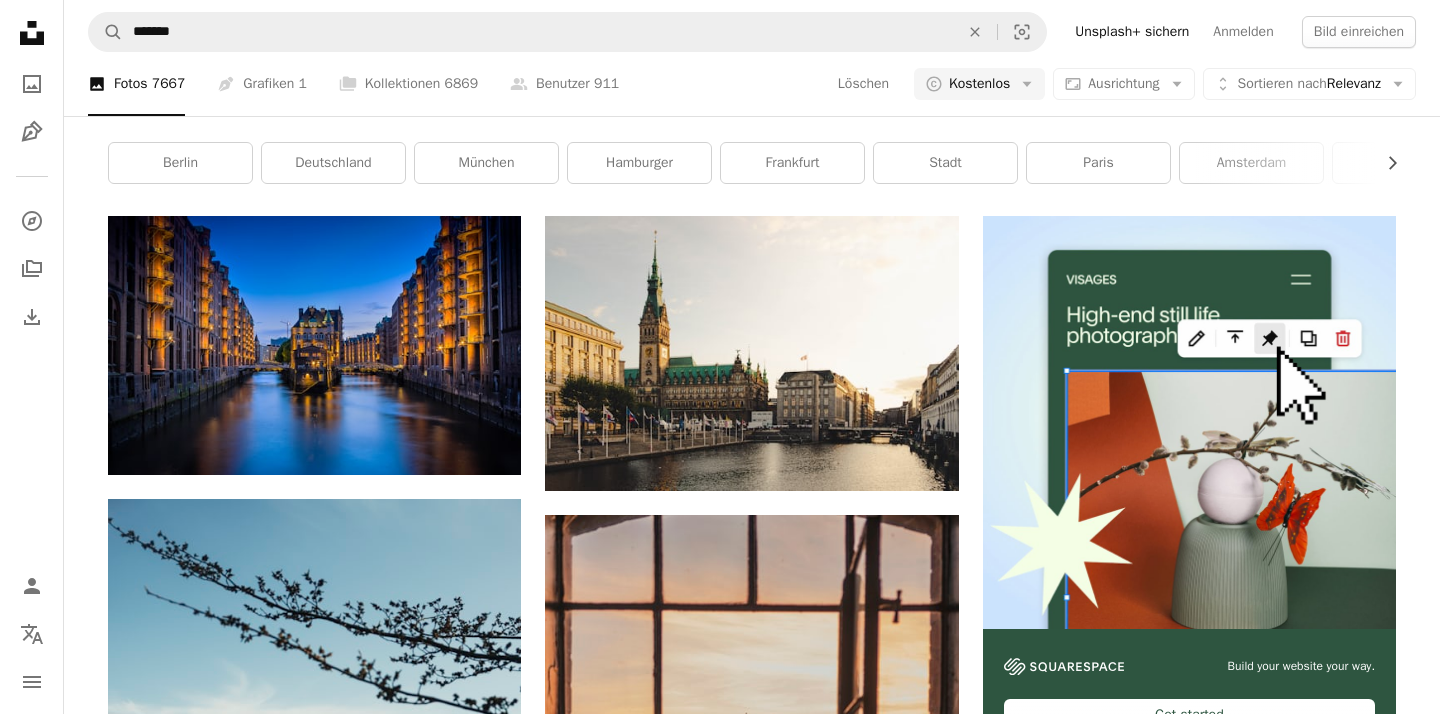 scroll, scrollTop: 81, scrollLeft: 0, axis: vertical 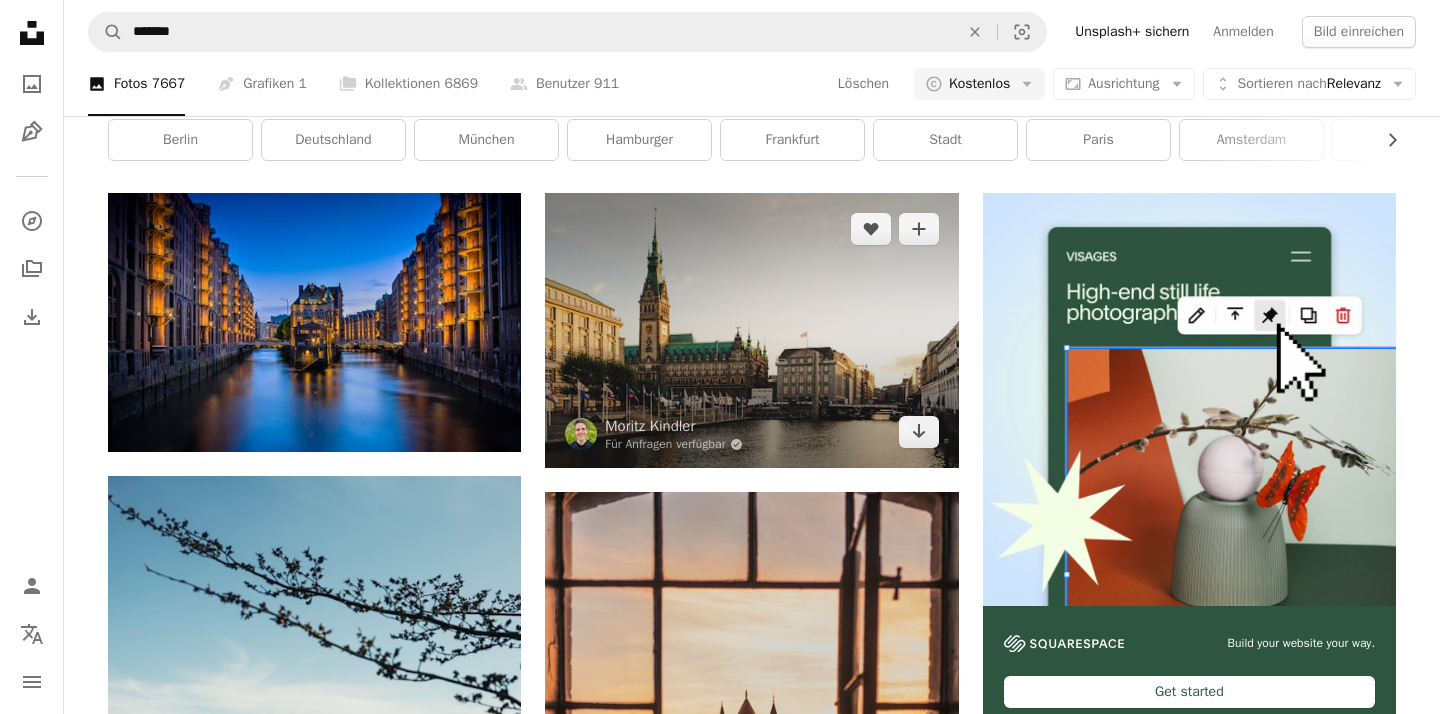 click at bounding box center [751, 330] 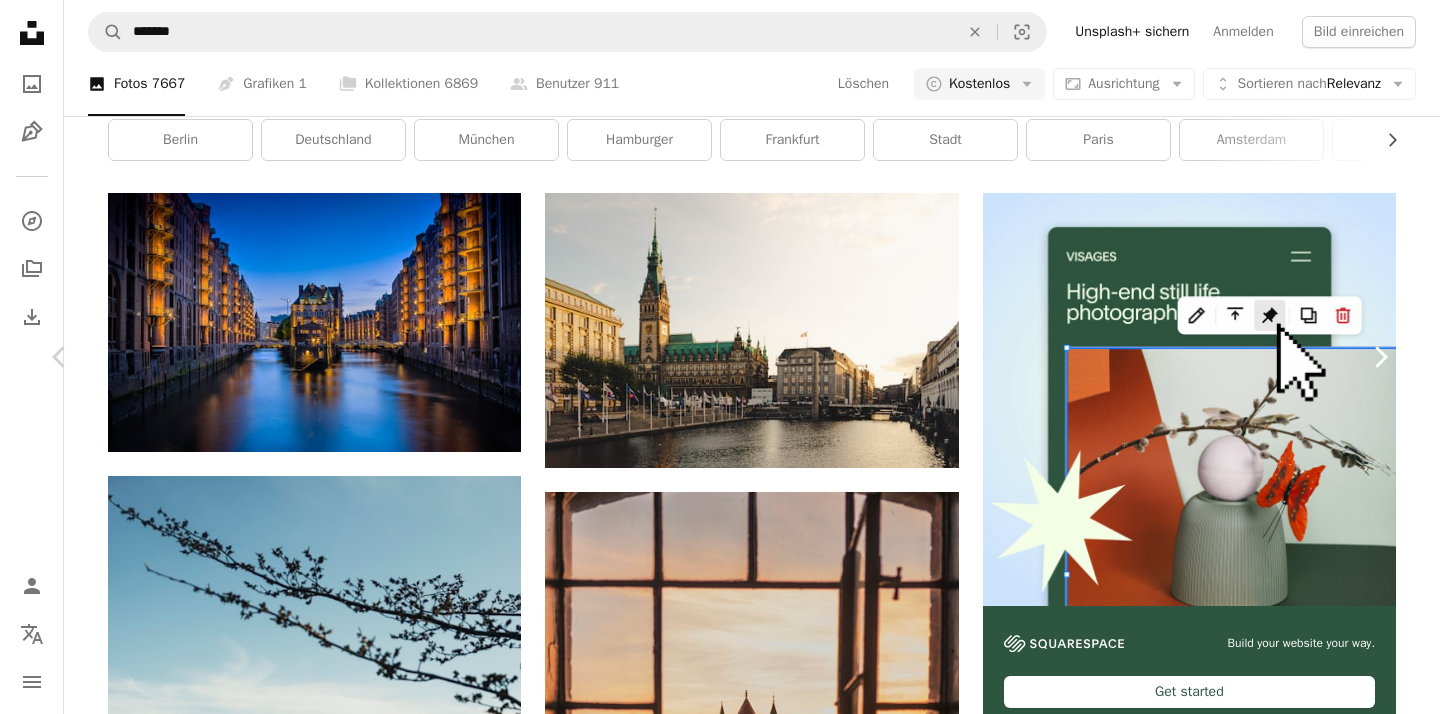 click on "Chevron right" at bounding box center (1380, 357) 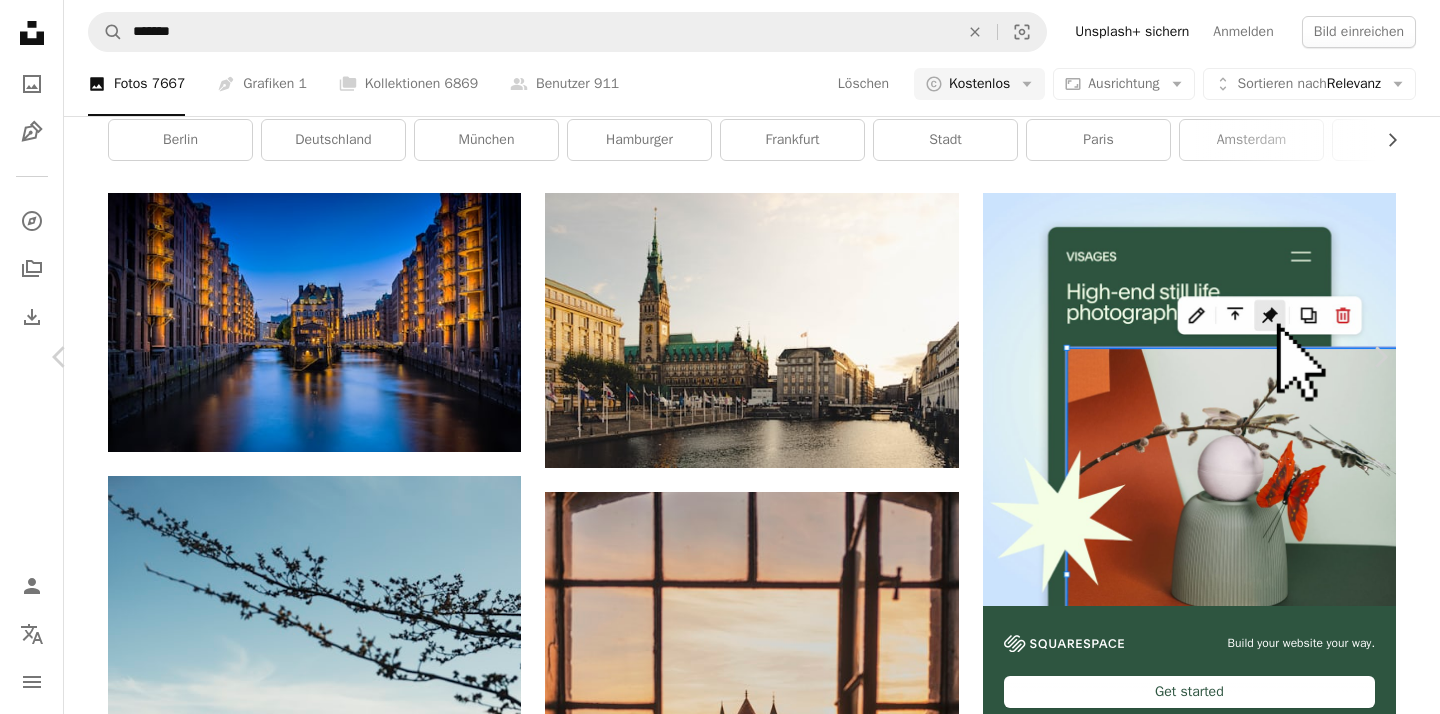 click on "An X shape Chevron left Chevron right [NAME] [LAST] [USERNAME] A heart A plus sign Bild bearbeiten   Plus sign for Unsplash+ Kostenlos herunterladen Chevron down Zoom in Aufrufe 1.287.696 Downloads 17.066 A forward-right arrow Teilen Info icon Info More Actions A map marker [BUILDING NAME], [CITY], [COUNTRY] Calendar outlined Veröffentlicht am  25. März 2019 Camera SONY, ILCE-7RM2 Safety Kostenlos zu verwenden im Rahmen der  Unsplash Lizenz Gebäude Architektur Deutschland Hamburg Elbphilharmonie Stadt grau städtisch Bürohaus Stadt Wohnhaus Gehäuse im Stadtzentrum Hochhaus Eigentumswohnung Hafenviertel Metropole Kostenlose Fotos Ähnliche Premium-Bilder auf iStock durchsuchen  |  20 % Rabatt mit Aktionscode UNSPLASH20 Mehr auf iStock anzeigen  ↗ Ähnliche Bilder A heart A plus sign [NAME] [LAST] Für Anfragen verfügbar A checkmark inside of a circle Arrow pointing down Plus sign for Unsplash+ A heart A plus sign Getty Images Für  Unsplash+ A lock   Herunterladen Plus sign for Unsplash+ A heart Für" at bounding box center (720, 4692) 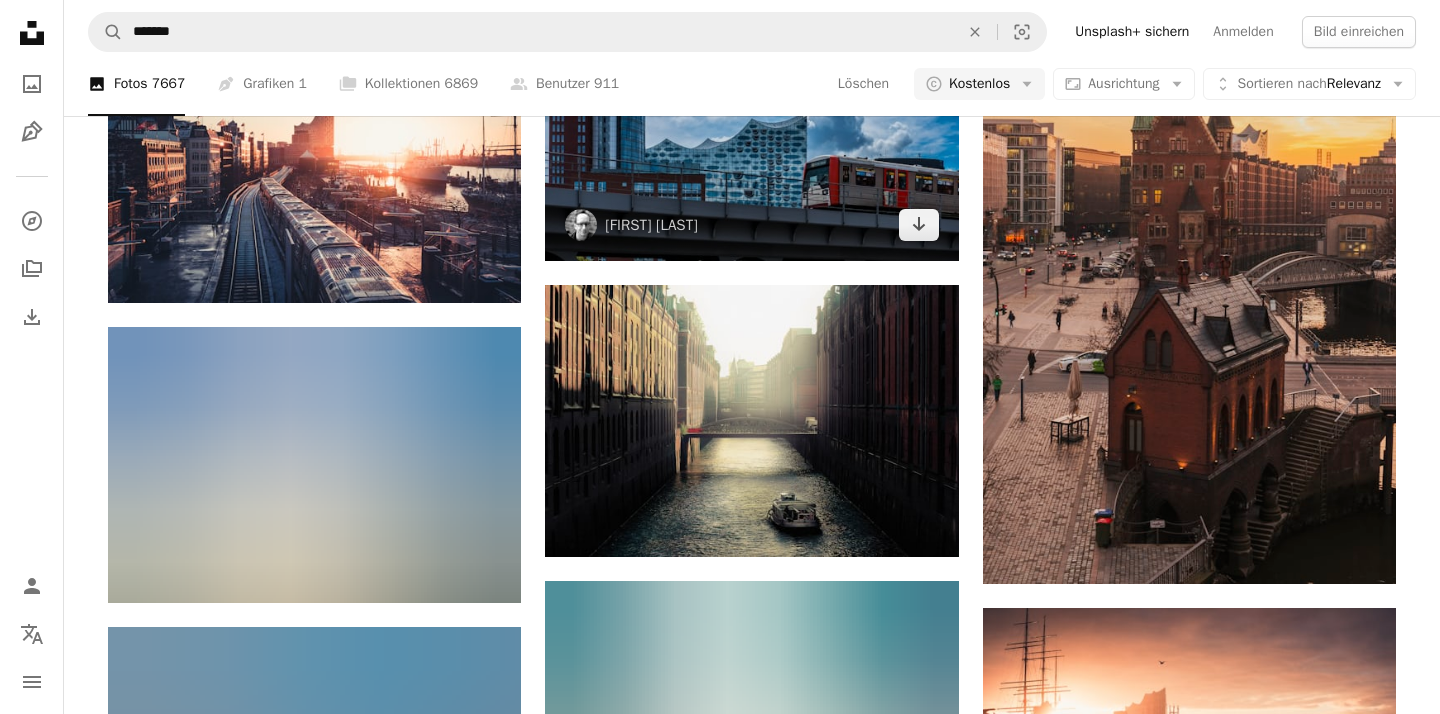 scroll, scrollTop: 1842, scrollLeft: 0, axis: vertical 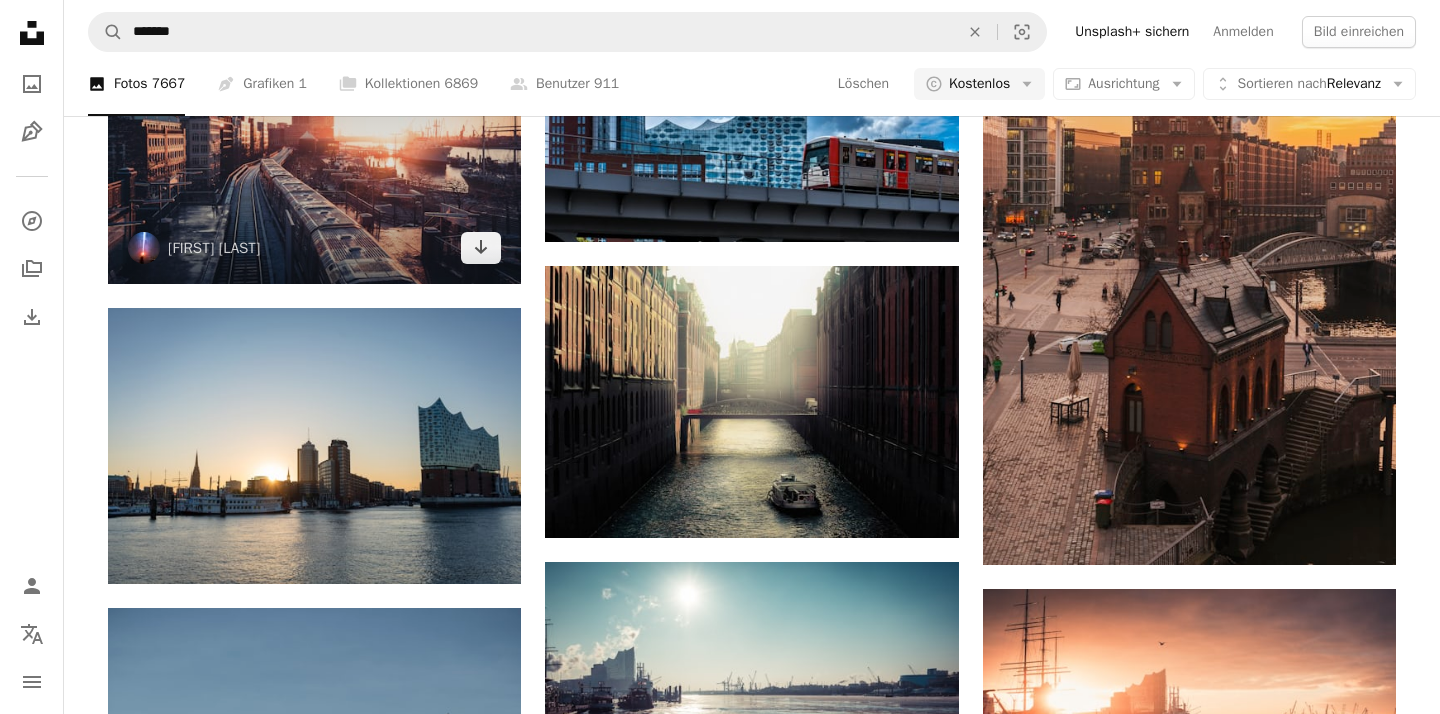 click at bounding box center [314, 154] 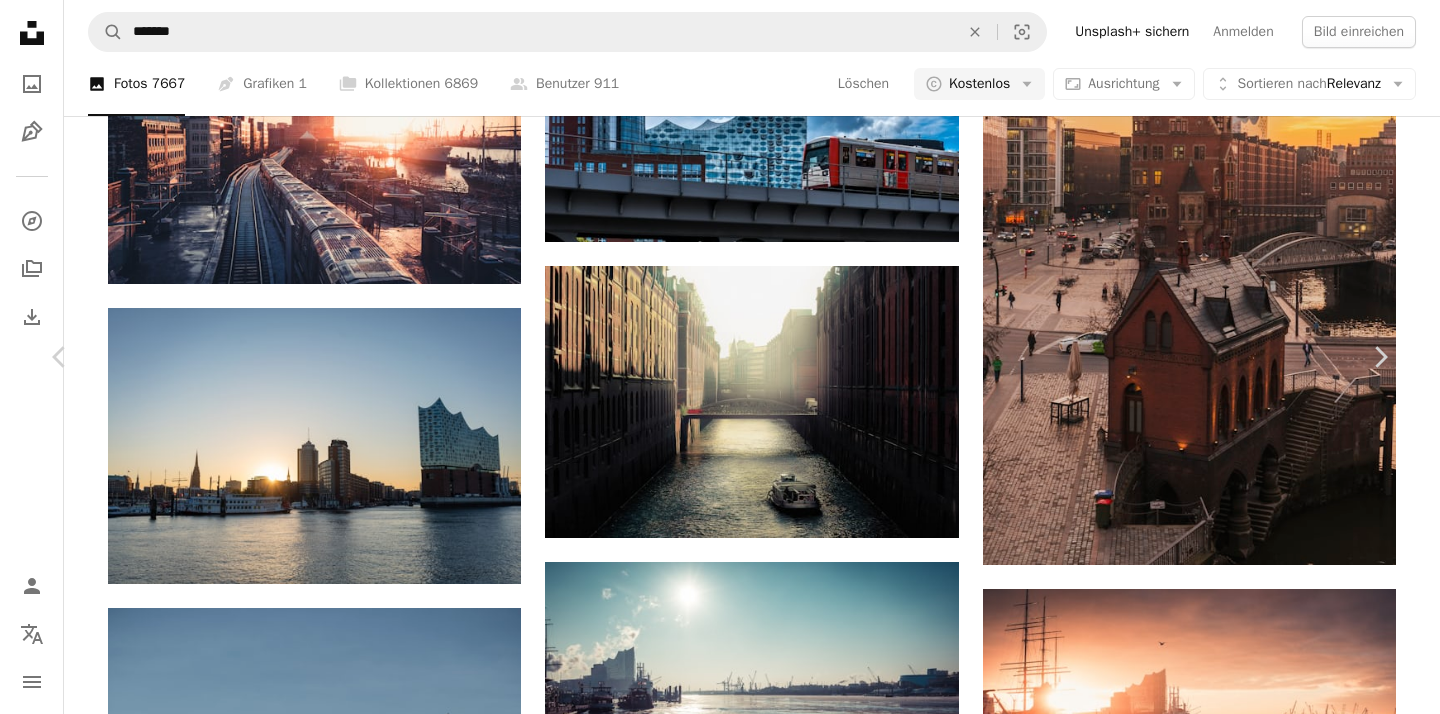 click on "An X shape Chevron left Chevron right [FIRST] [LAST] pazzero A heart A plus sign Bild bearbeiten   Plus sign for Unsplash+ Kostenlos herunterladen Chevron down Zoom in Aufrufe 544.693 Downloads 8.733 A forward-right arrow Teilen Info icon Info More Actions A map marker [CITY], Deutschland Calendar outlined Veröffentlicht am  28. Januar 2021 Camera FUJIFILM, X-T1 Safety Kostenlos zu verwenden im Rahmen der  Unsplash Lizenz Winter Sonnenaufgang Schnee Fluss Deutschland Eis kalt U-Bahn klar Hamburg Boote Schiffe Hafen Gebäude Stadt Zug städtisch Boot Fahrzeug Transport Kostenlose Fotos Ähnliche Premium-Bilder auf iStock durchsuchen  |  20 % Rabatt mit Aktionscode UNSPLASH20 Mehr auf iStock anzeigen  ↗ Ähnliche Bilder A heart A plus sign Matt Mutlu Für Anfragen verfügbar A checkmark inside of a circle Arrow pointing down A heart A plus sign Claudio Schwarz Für Anfragen verfügbar A checkmark inside of a circle Arrow pointing down Plus sign for Unsplash+ A heart A plus sign Getty Images Für" at bounding box center [720, 2931] 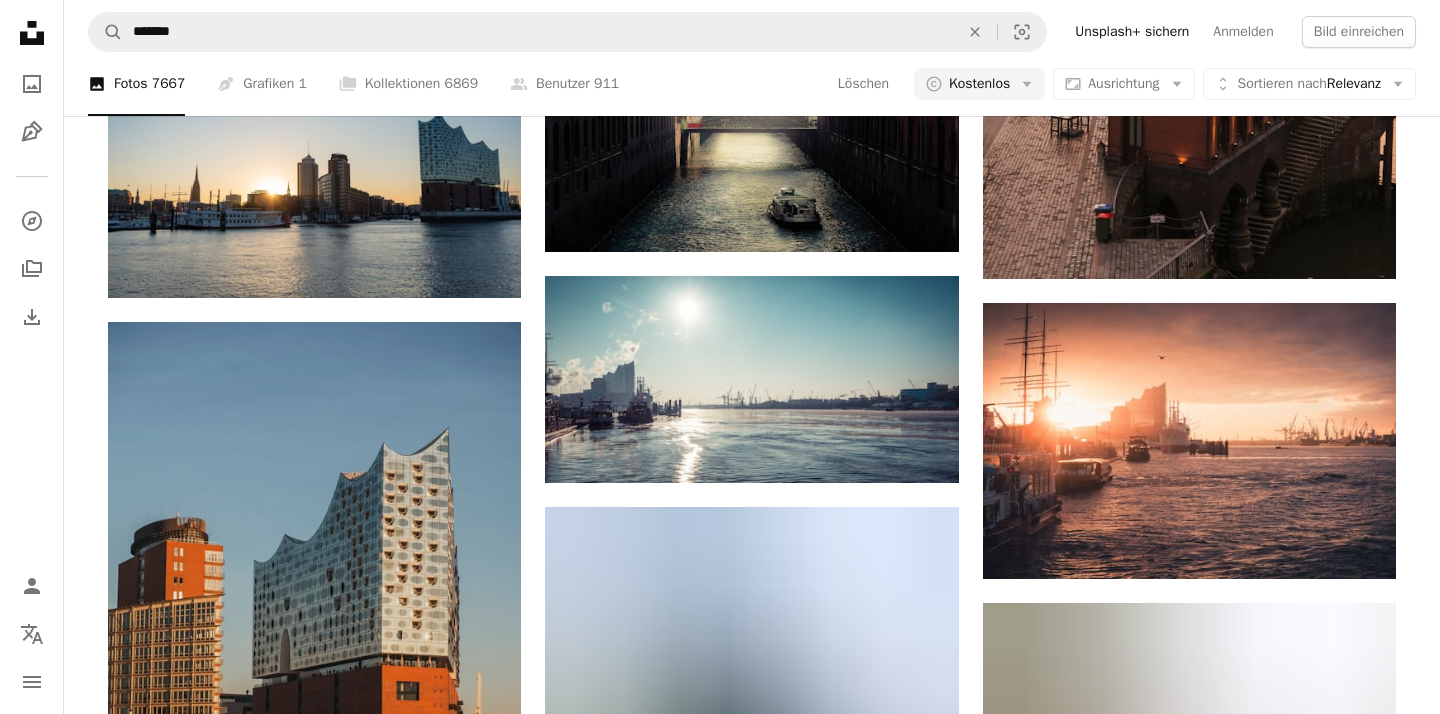 scroll, scrollTop: 2071, scrollLeft: 0, axis: vertical 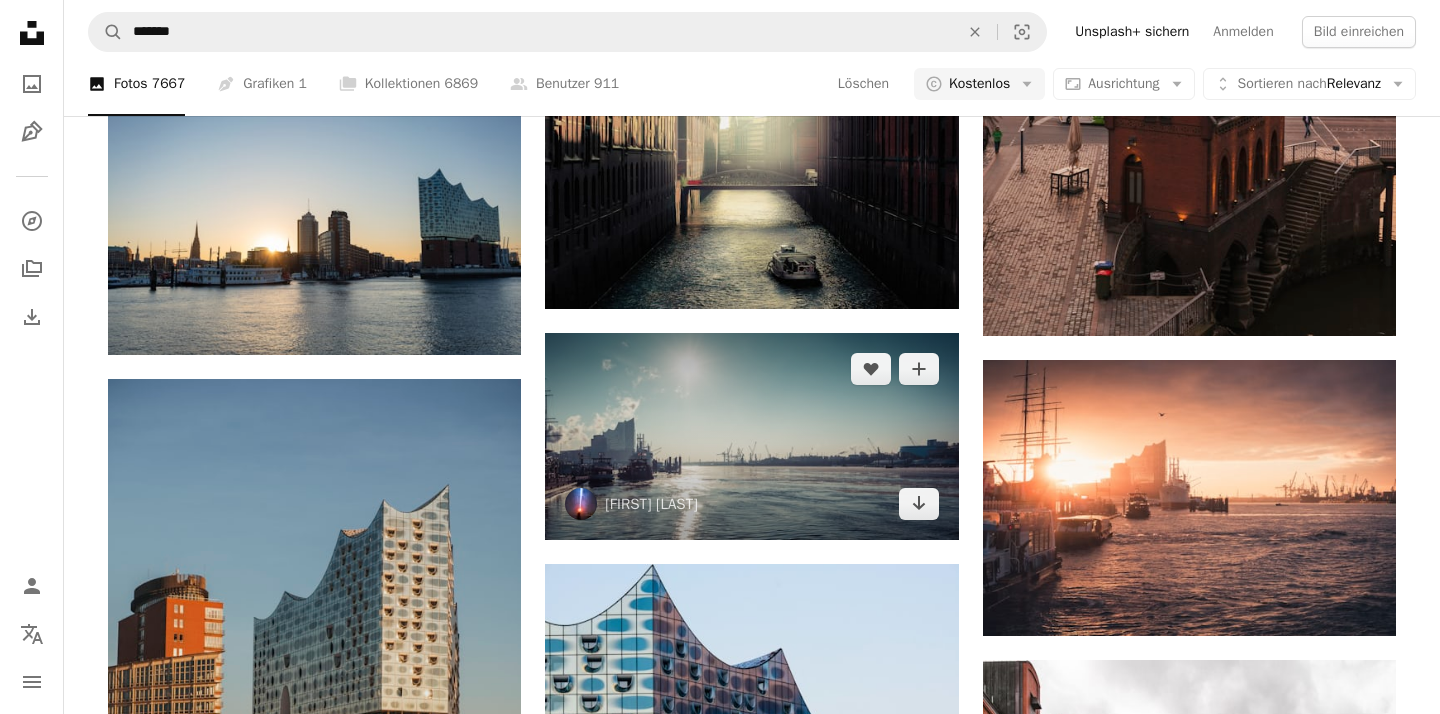 click at bounding box center (751, 436) 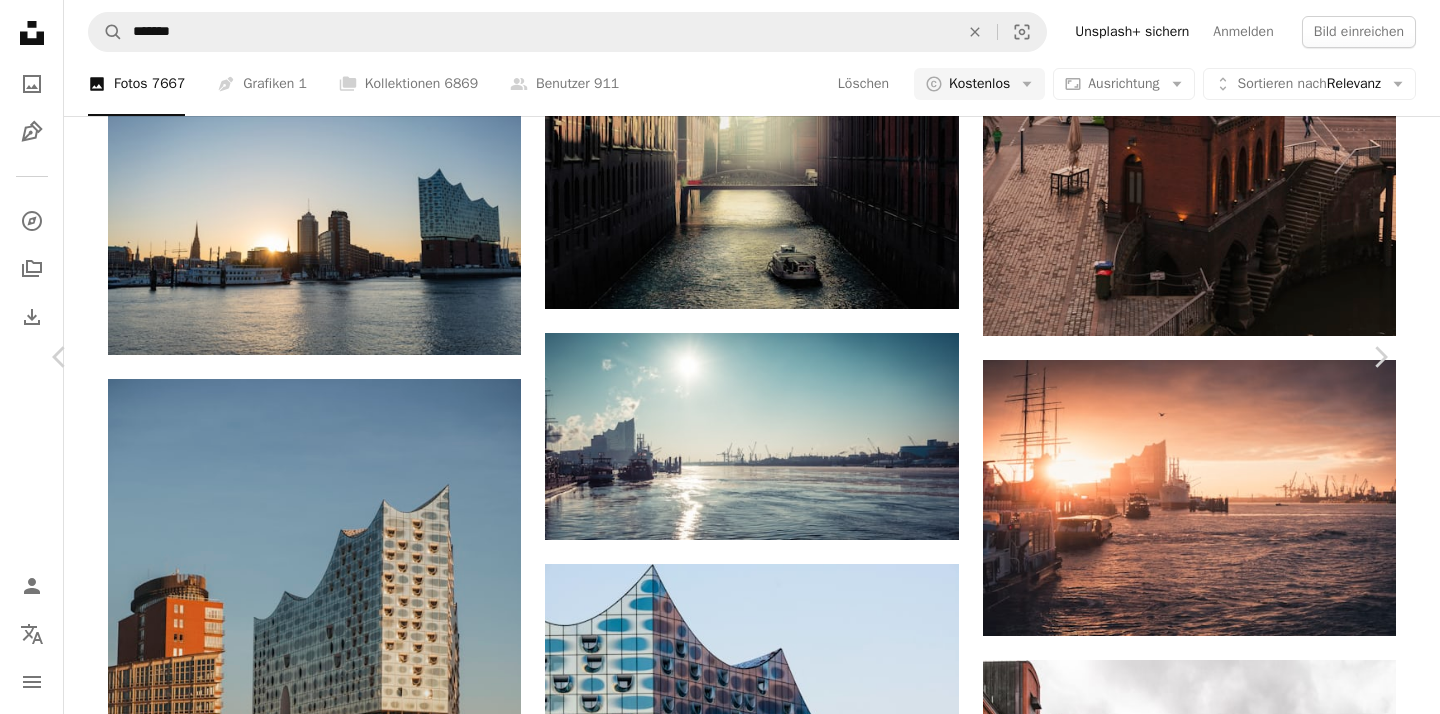 click on "Zoom in" at bounding box center (712, 6149) 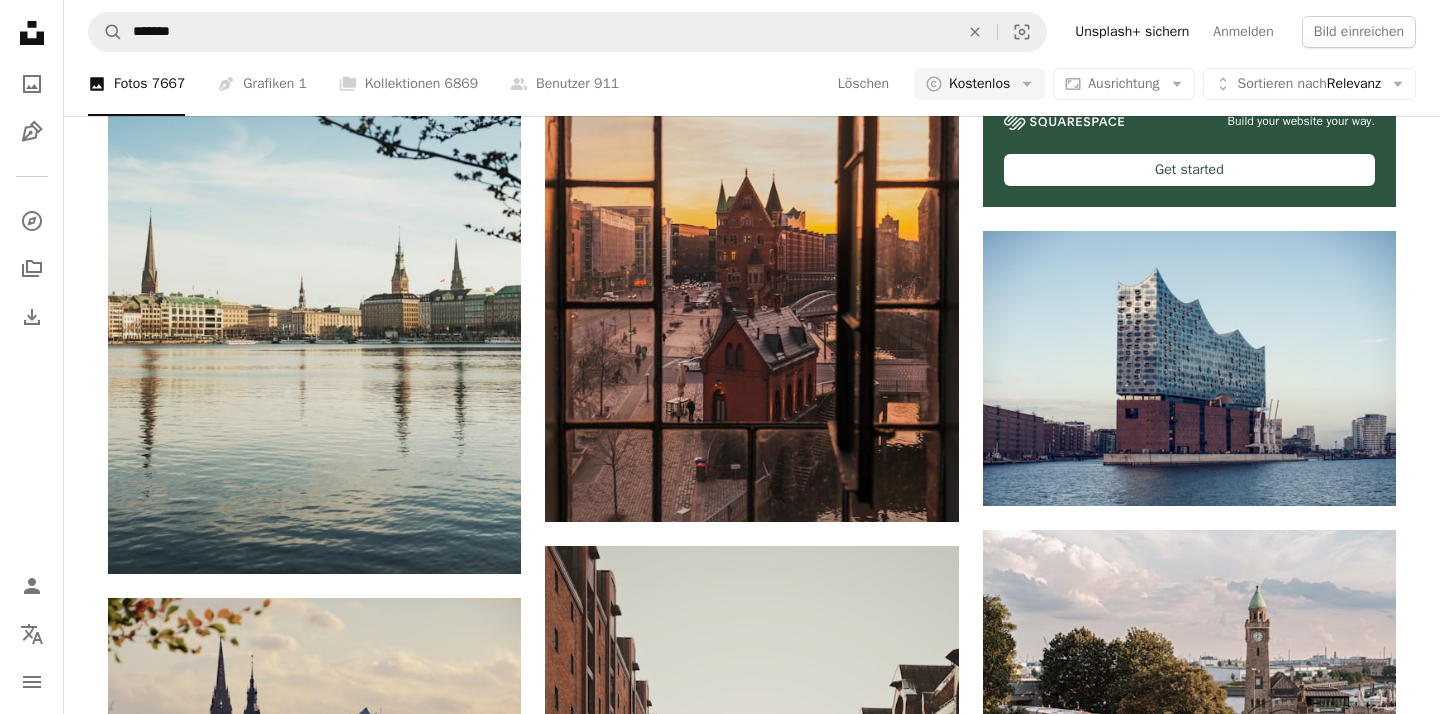 scroll, scrollTop: 580, scrollLeft: 0, axis: vertical 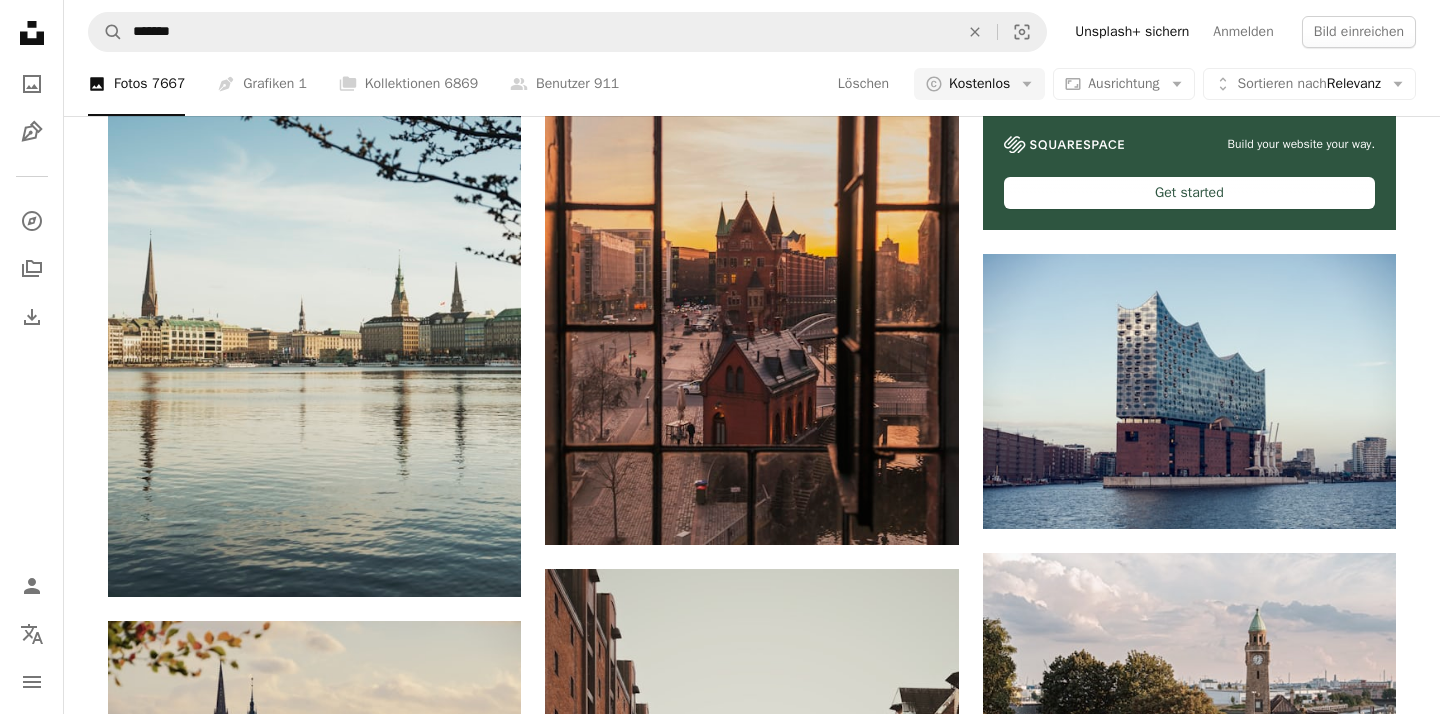 click at bounding box center [1189, 1046] 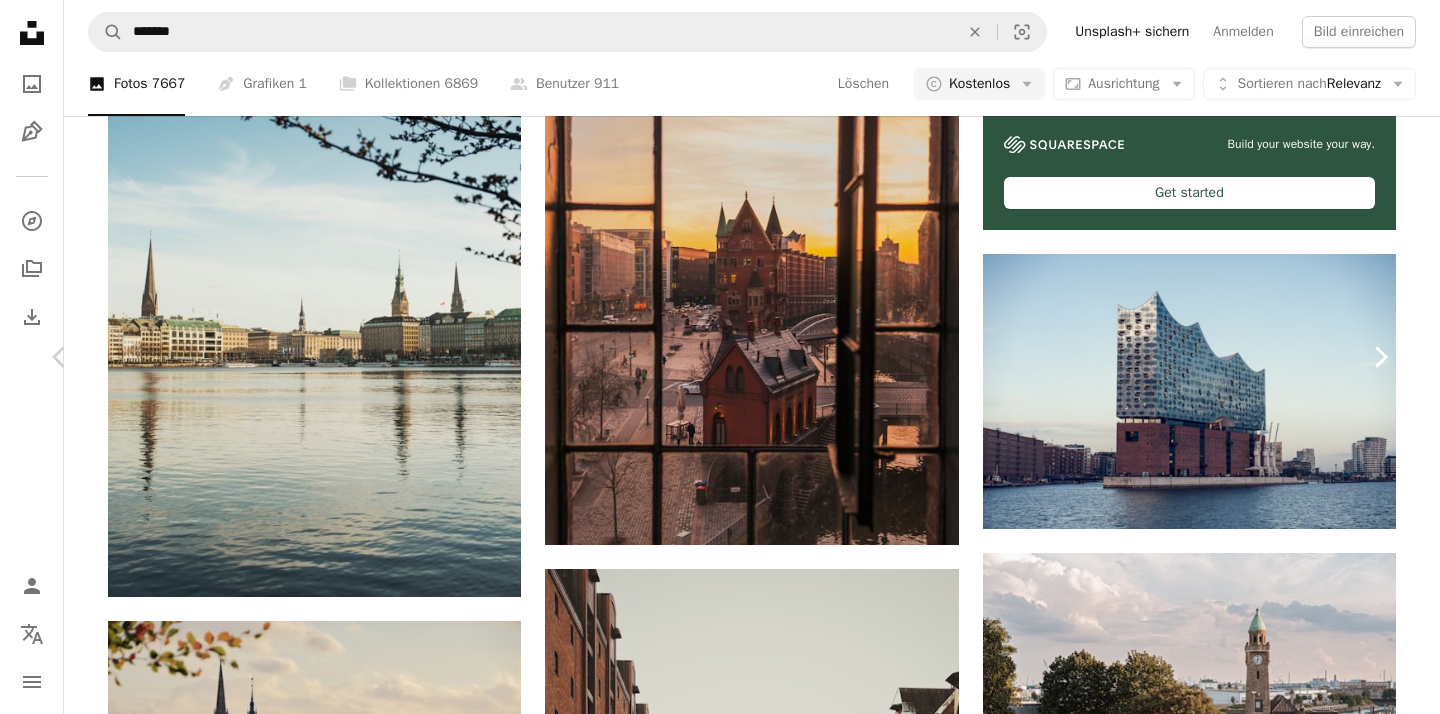 click on "Chevron right" at bounding box center (1380, 357) 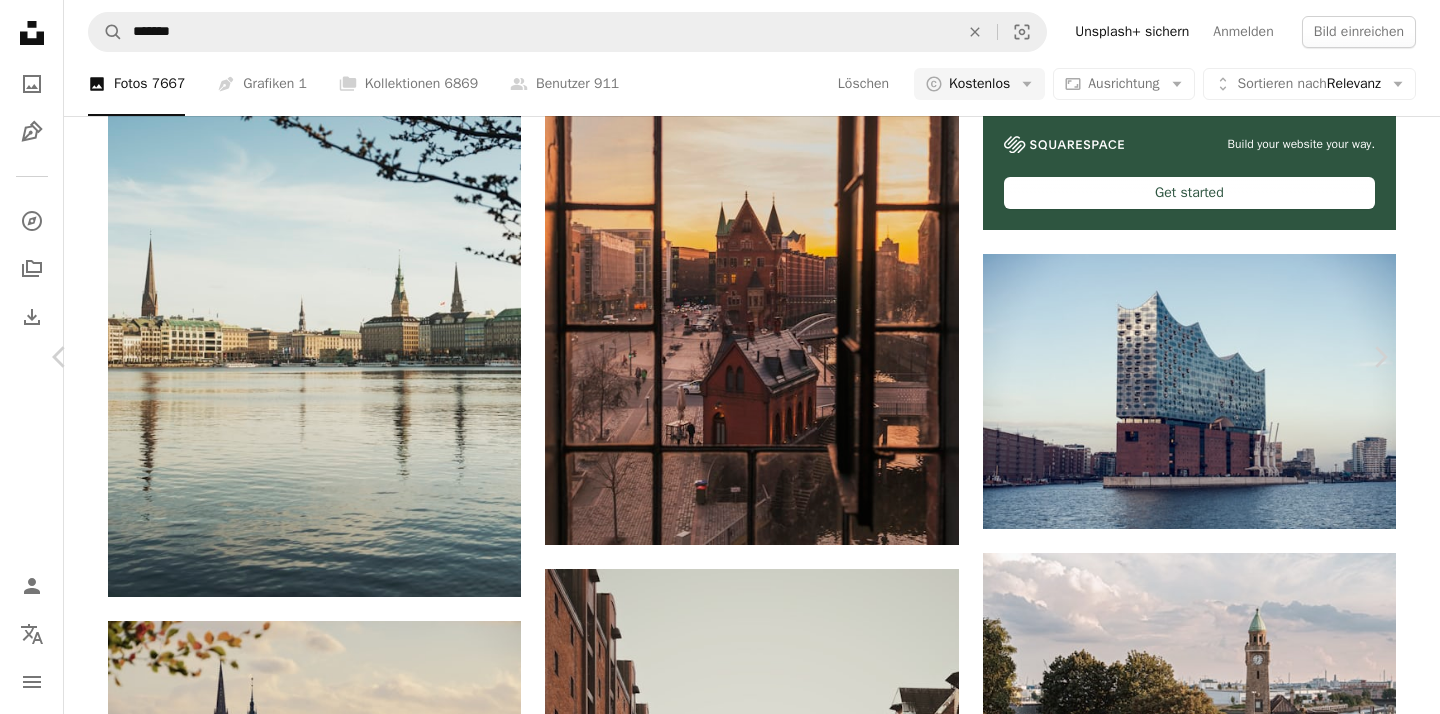 click on "An X shape Chevron left Chevron right [FIRST] [LAST] Für Anfragen verfügbar A checkmark inside of a circle A heart A plus sign Bild bearbeiten   Plus sign for Unsplash+ Kostenlos herunterladen Chevron down Zoom in Aufrufe 4.916.049 Downloads 35.827 Veröffentlicht in Fotos A forward-right arrow Teilen Info icon Info More Actions A map marker HafenCity, Hamburg, Deutschland Calendar outlined Veröffentlicht am  10. Dezember 2015 Camera Apple, iPhone 5s Safety Kostenlos zu verwenden im Rahmen der  Unsplash Lizenz Stadt Architektur Fluss städtisch Boot romantisch Reise Friedlich Perspektive Nostalgie kräuseln Filter Ziegel Hamburg Symmetrie rudern Kanal Paddel HafenCity reise Kostenlose Bilder Ähnliche Premium-Bilder auf iStock durchsuchen  |  20 % Rabatt mit Aktionscode UNSPLASH20 Mehr auf iStock anzeigen  ↗ Ähnliche Bilder A heart A plus sign Jorgen Hendriksen Für Anfragen verfügbar A checkmark inside of a circle Arrow pointing down A heart A plus sign Guillaume Didelet Für Anfragen verfügbar A heart" at bounding box center [720, 7625] 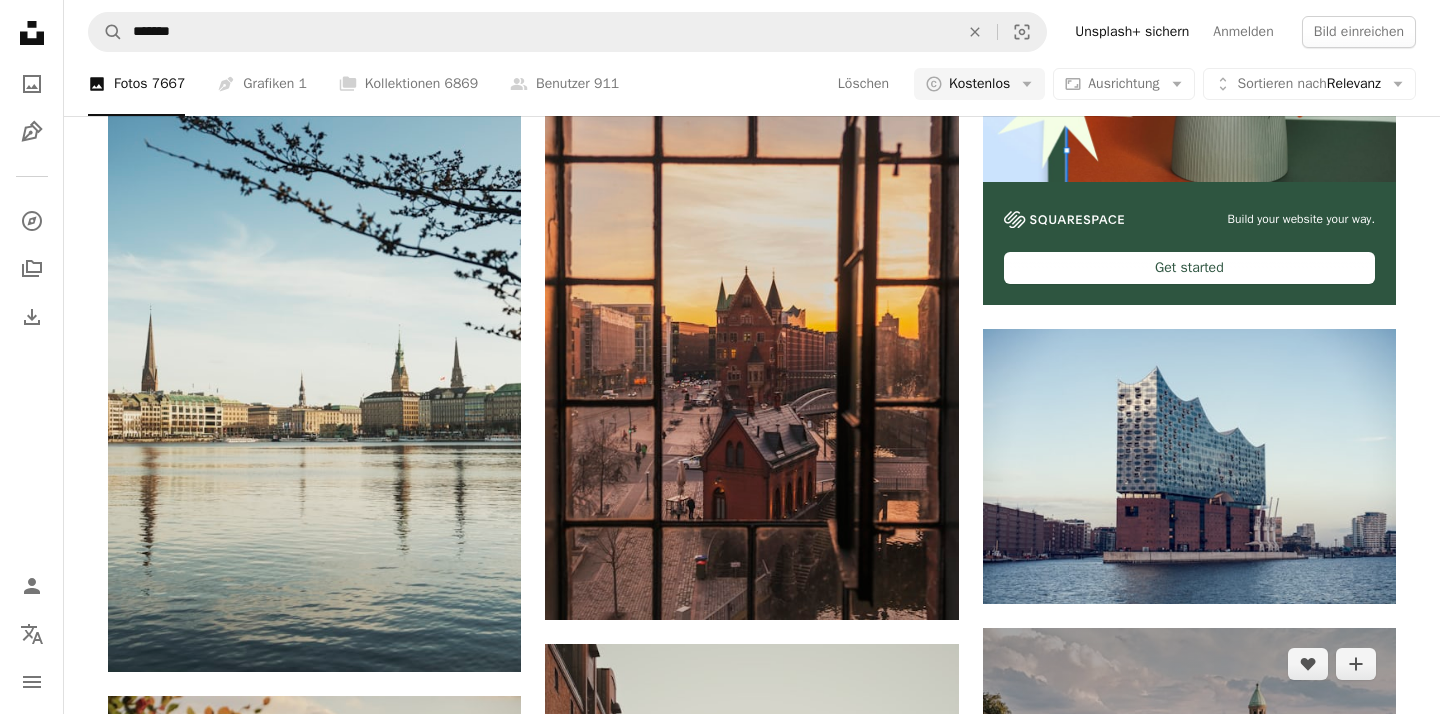 scroll, scrollTop: 405, scrollLeft: 0, axis: vertical 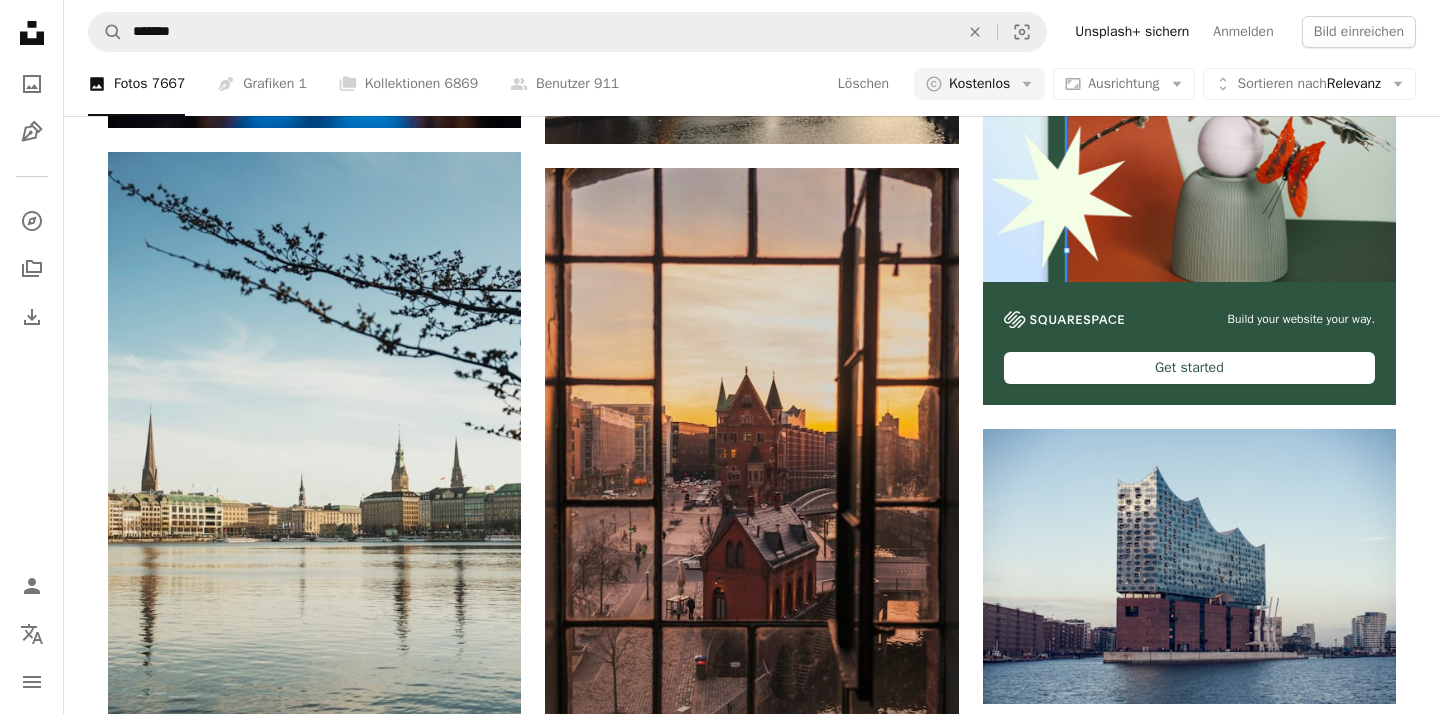 click at bounding box center (1189, 893) 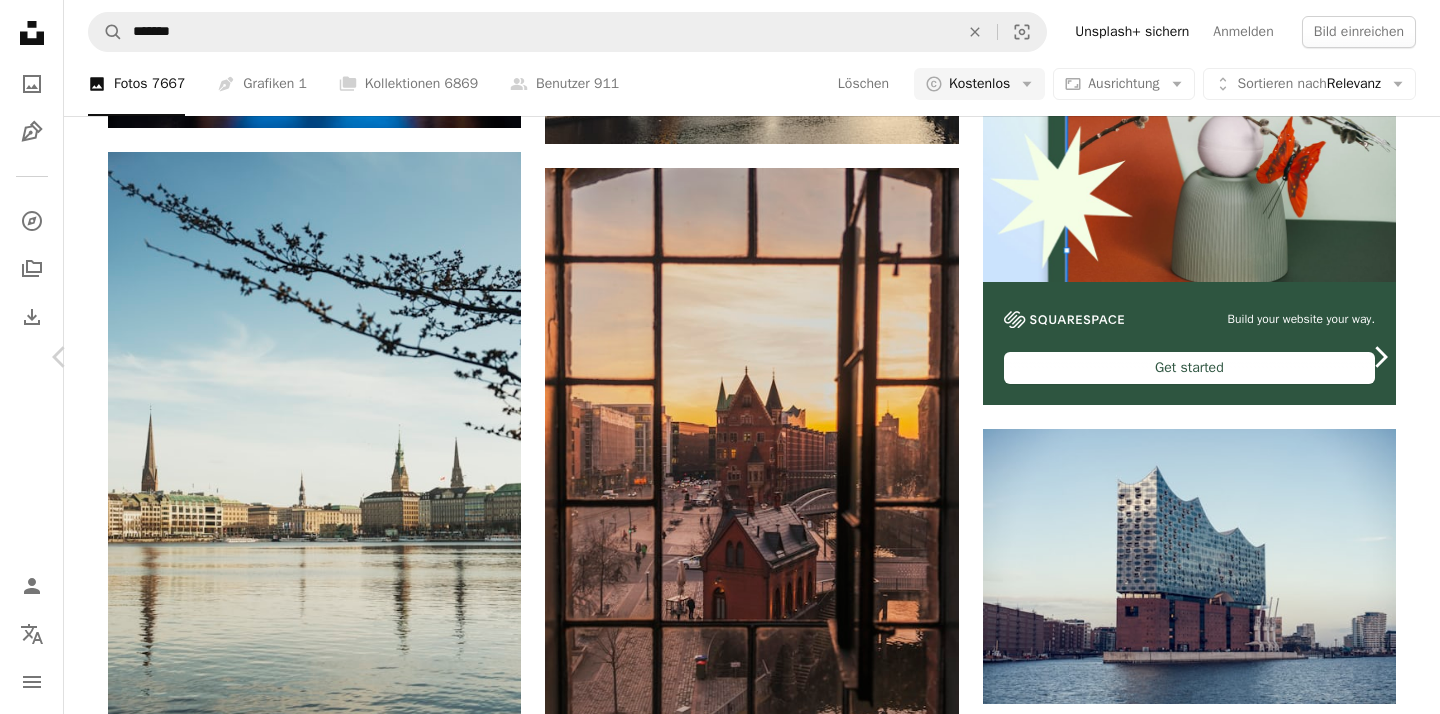 click on "Chevron right" at bounding box center (1380, 357) 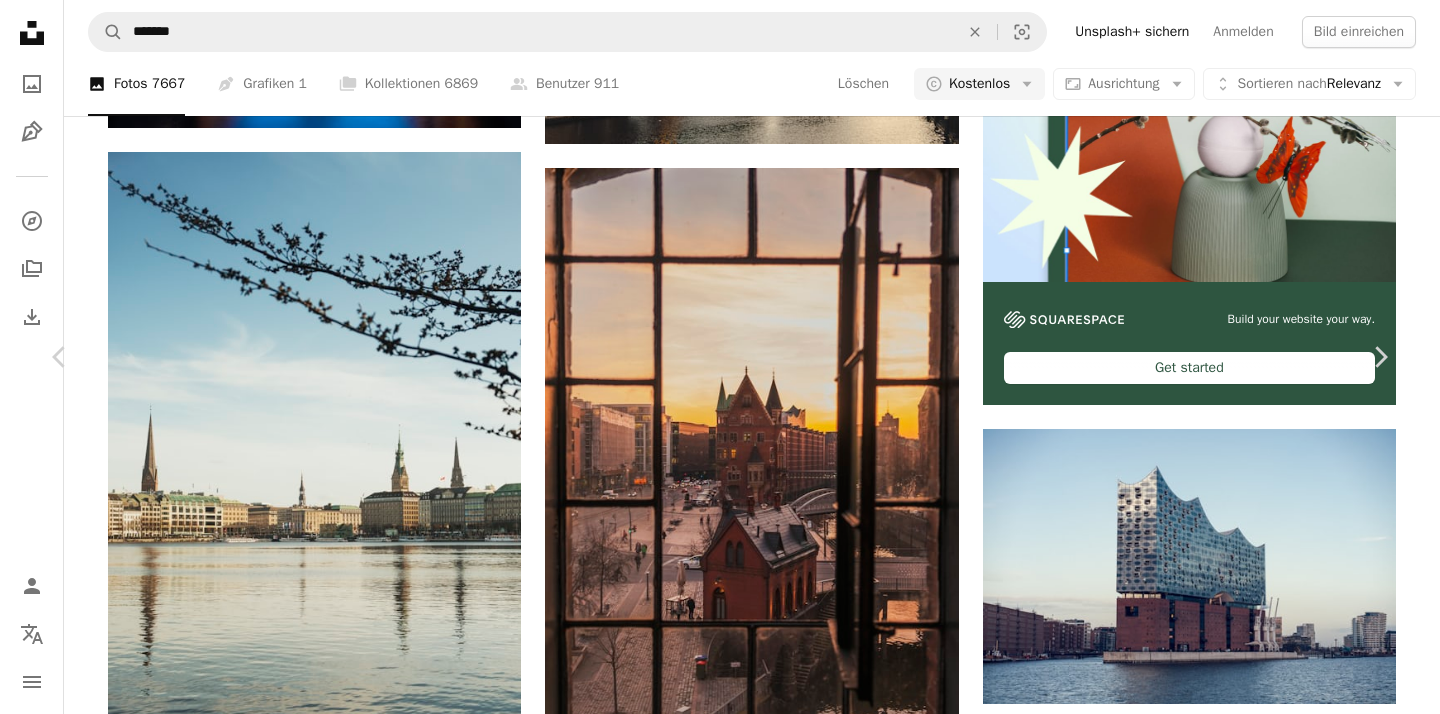 click on "An X shape" at bounding box center (20, 20) 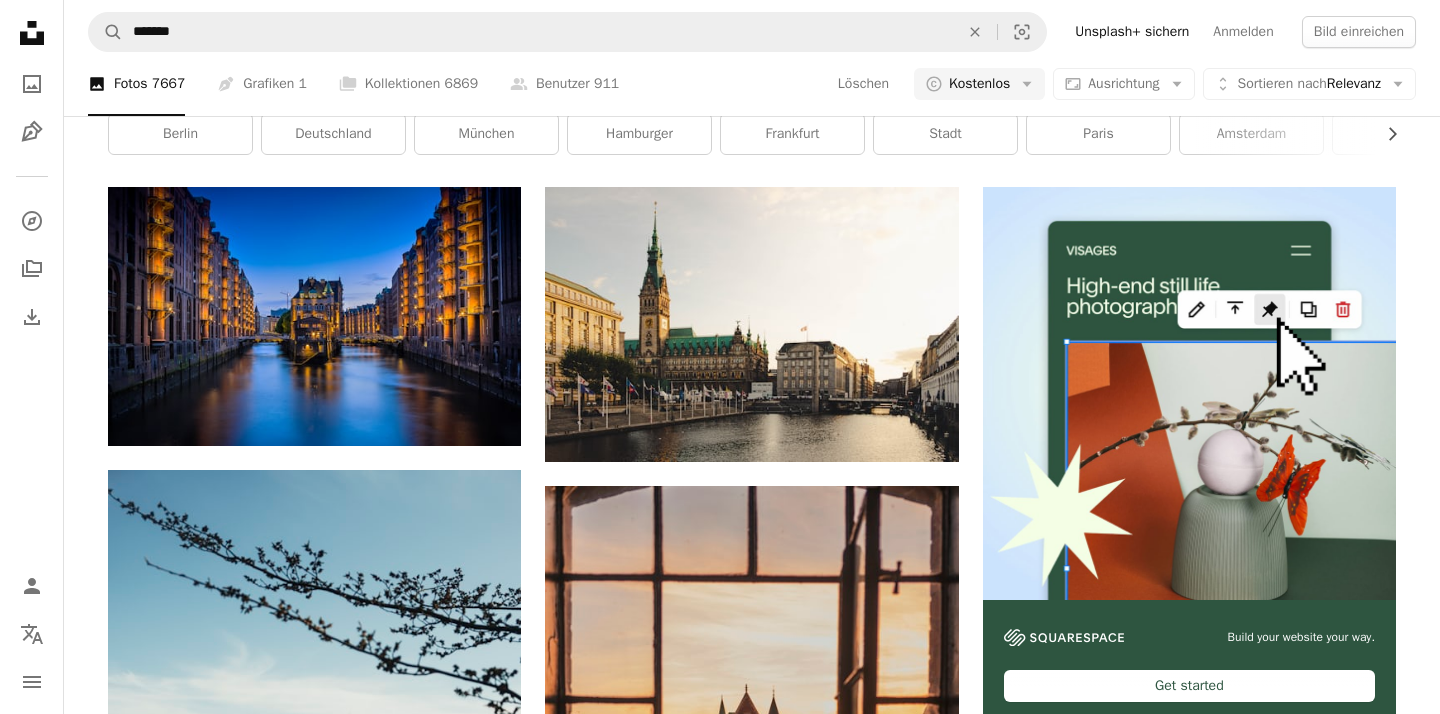 scroll, scrollTop: 0, scrollLeft: 0, axis: both 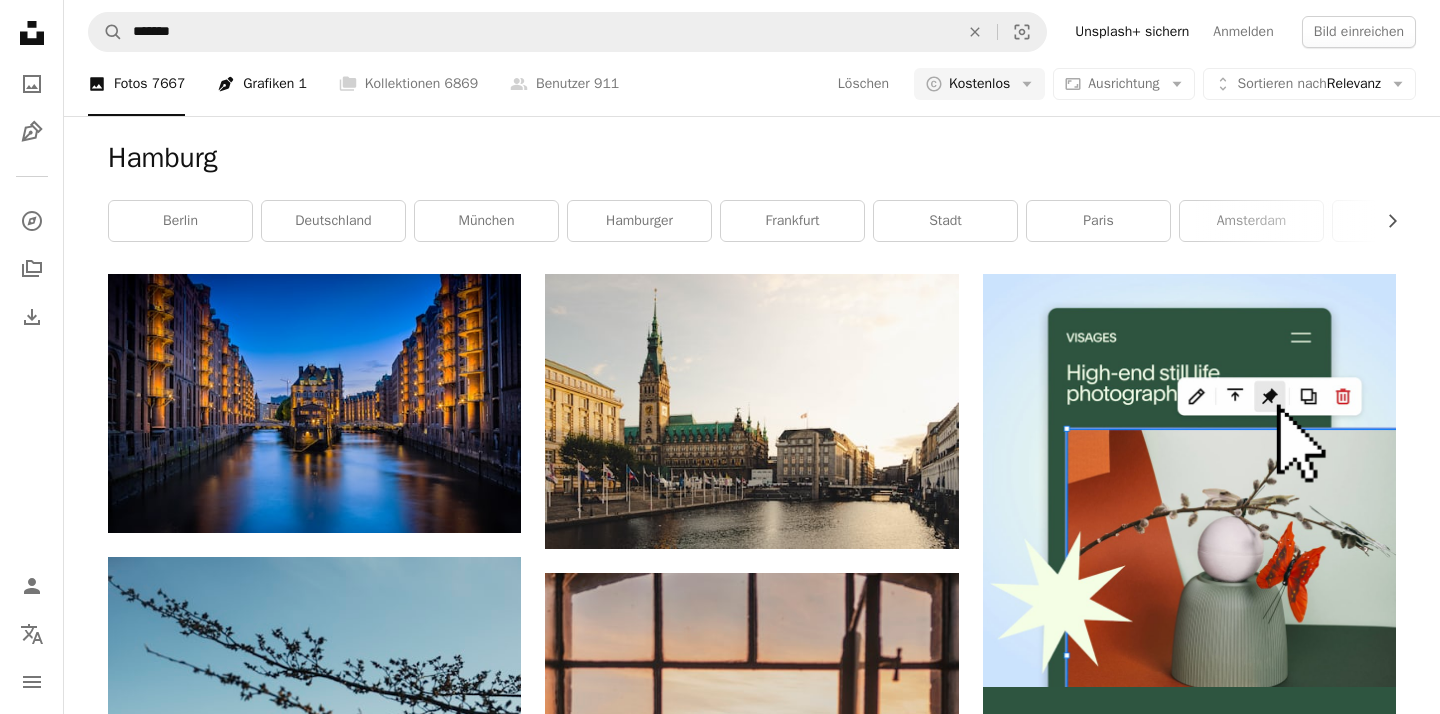 click on "Pen Tool Grafiken   1" at bounding box center [262, 84] 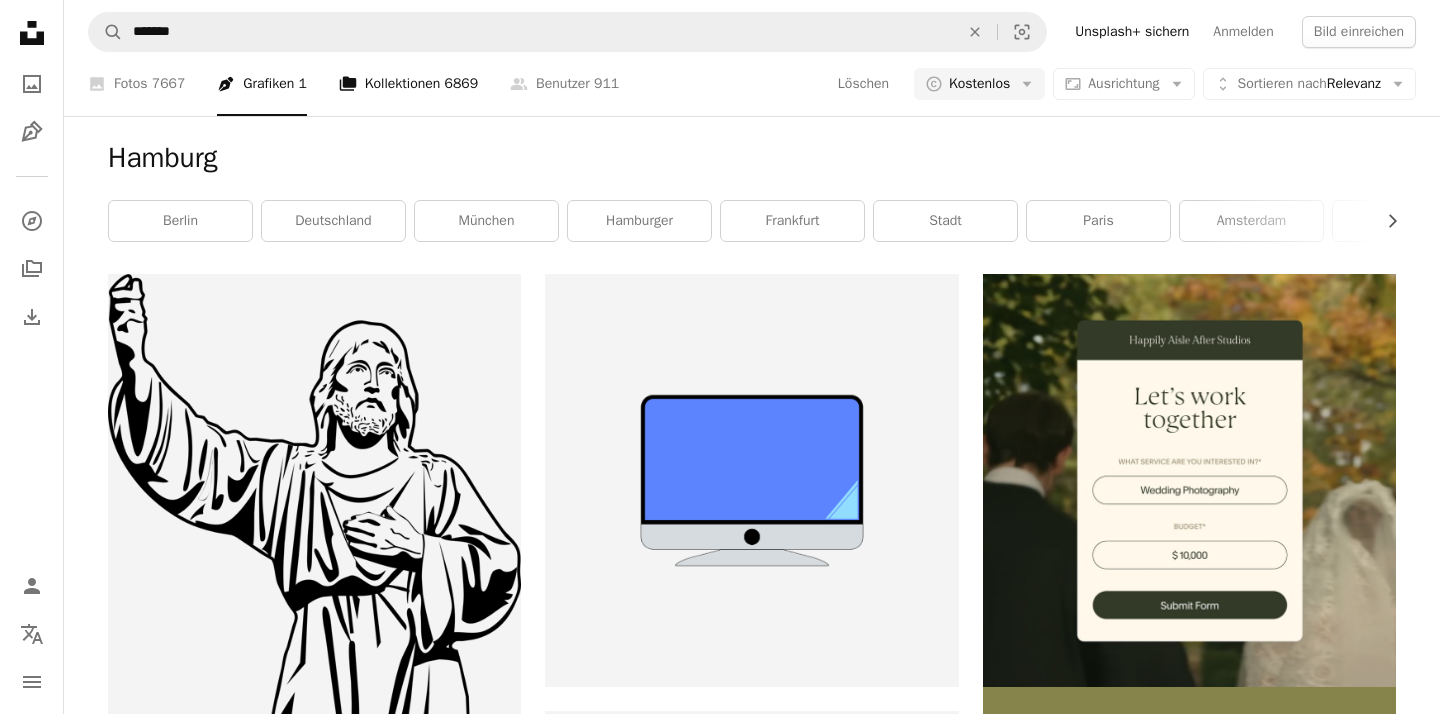 click on "A stack of folders Kollektionen   6869" at bounding box center [408, 84] 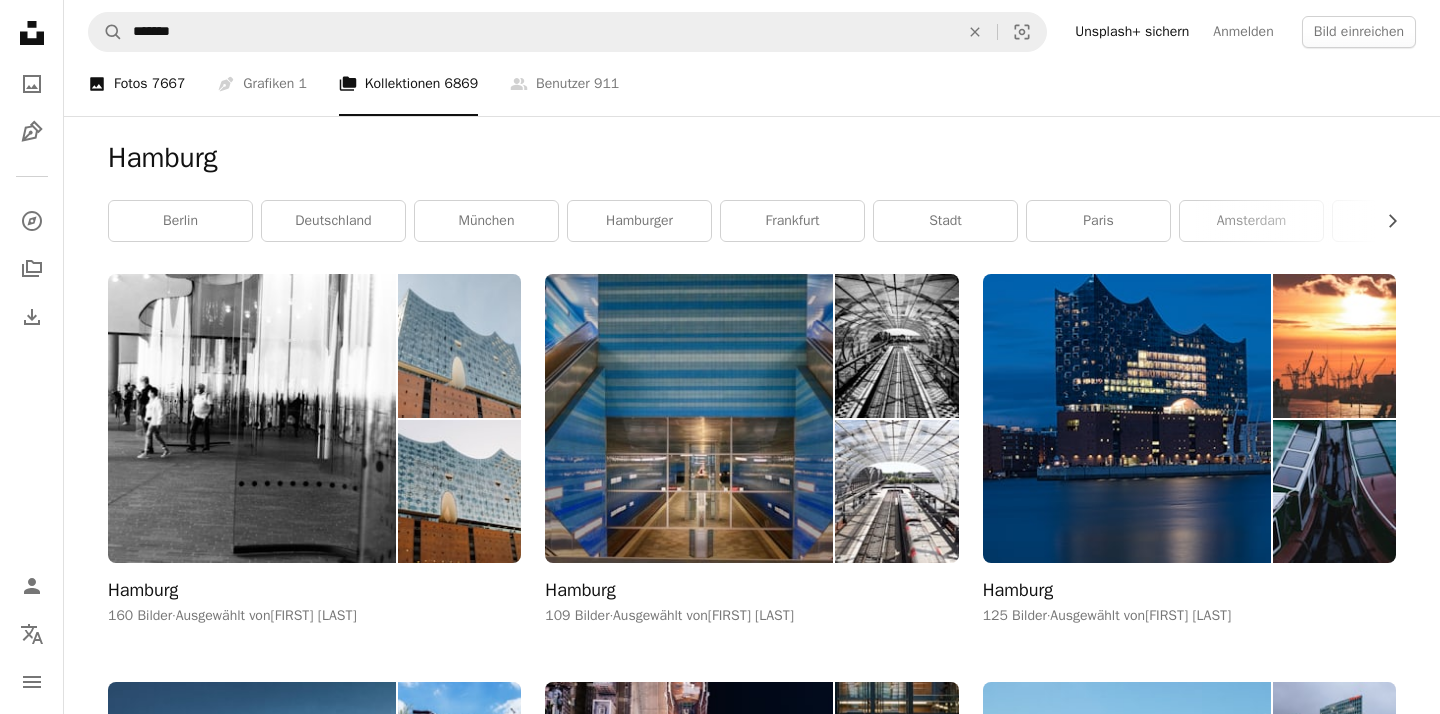 click on "A photo Fotos   7667" at bounding box center (136, 84) 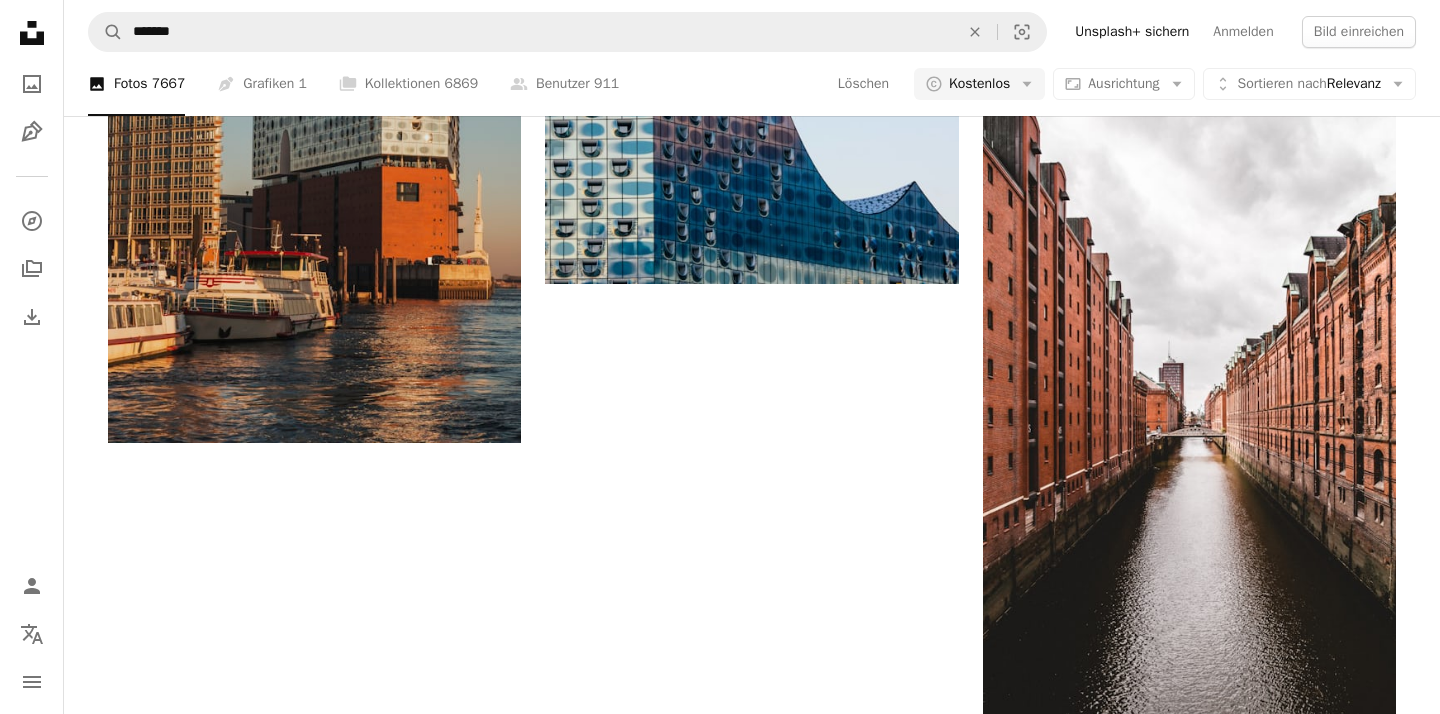 scroll, scrollTop: 2764, scrollLeft: 0, axis: vertical 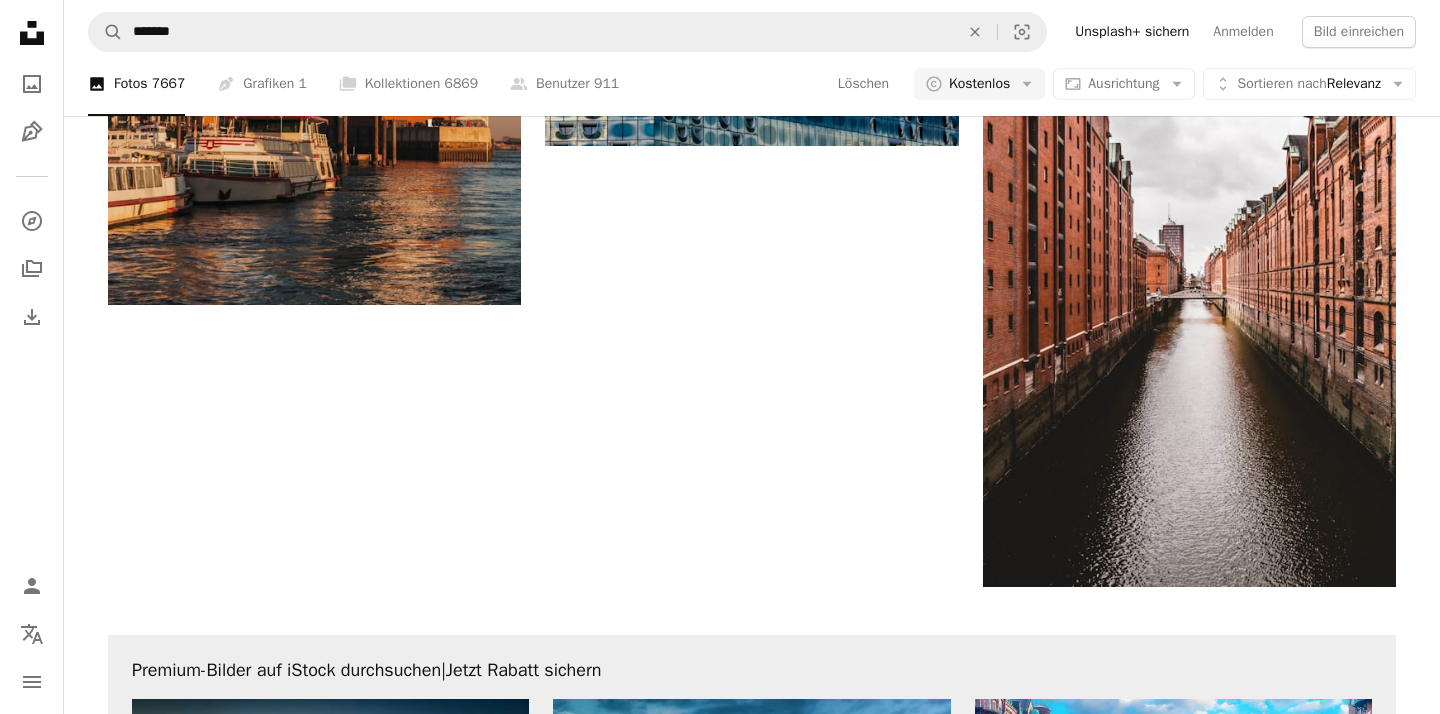 click on "Mehr laden" at bounding box center (752, 1389) 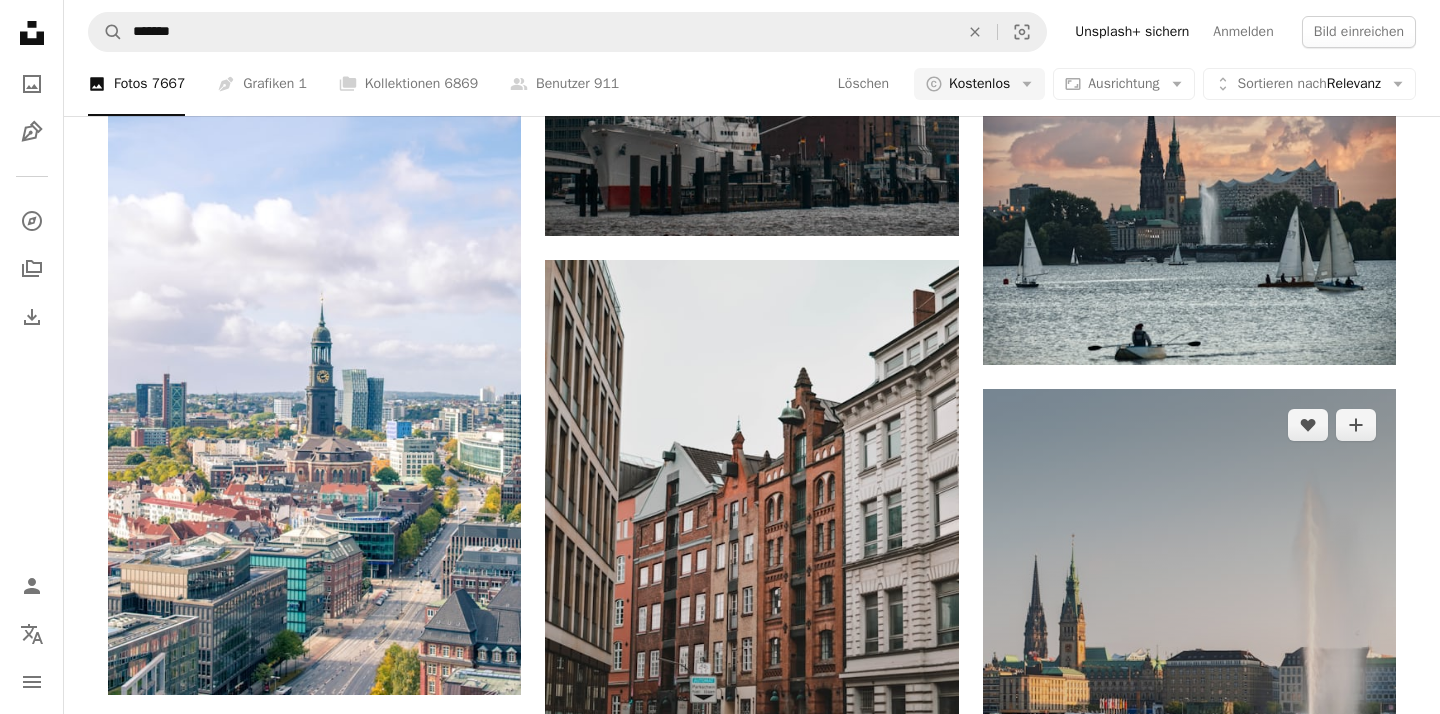 scroll, scrollTop: 3233, scrollLeft: 0, axis: vertical 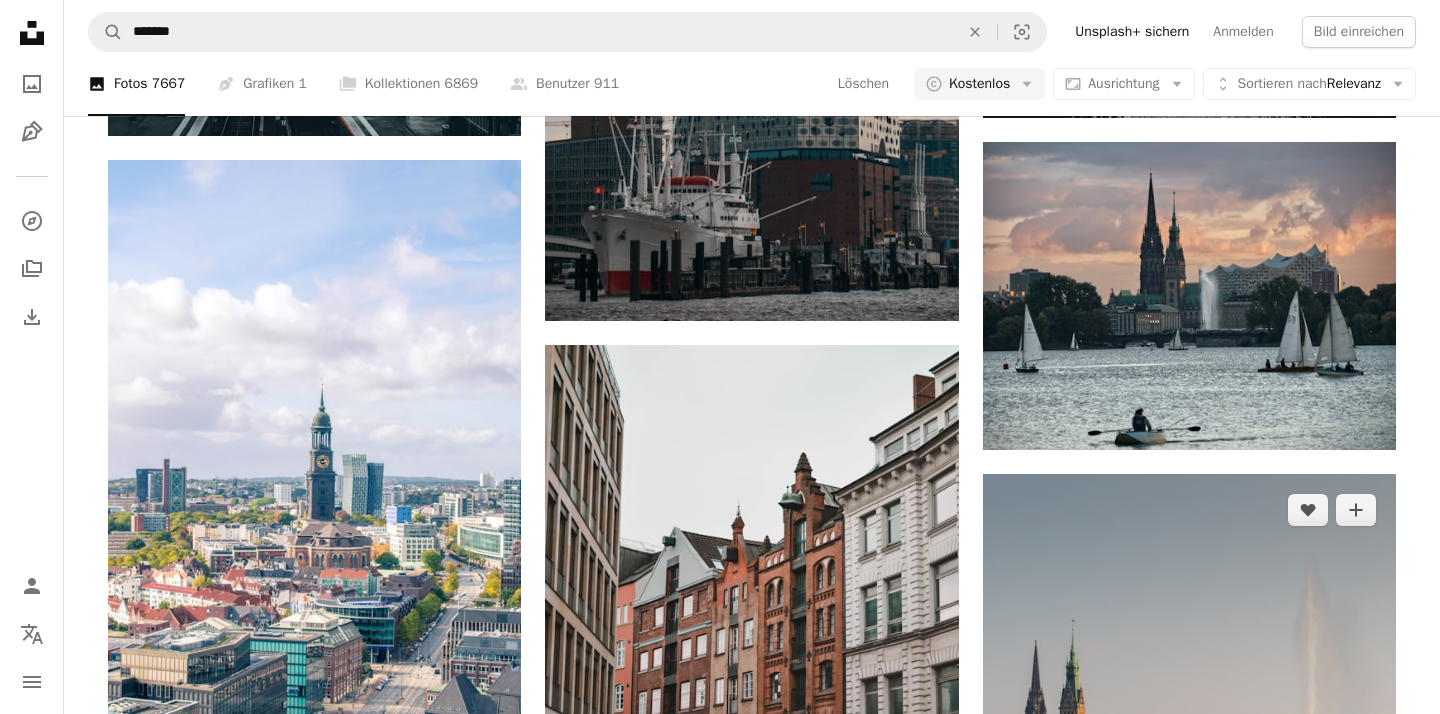 click at bounding box center [1189, 784] 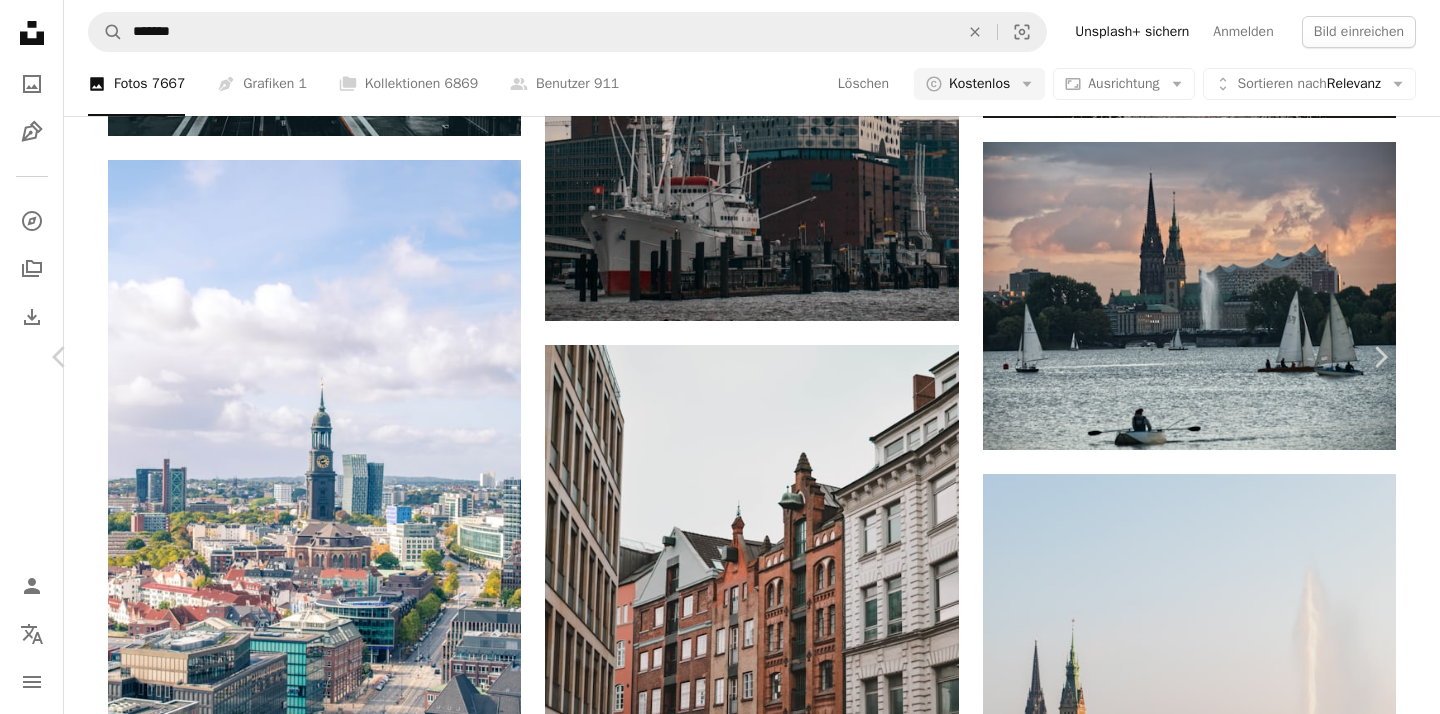 click on "An X shape Chevron left Chevron right [NAME] [LAST] Für Anfragen verfügbar A checkmark inside of a circle A heart A plus sign Bild bearbeiten   Plus sign for Unsplash+ Kostenlos herunterladen Chevron down Zoom in Aufrufe 251.013 Downloads 2.307 A forward-right arrow Teilen Info icon Info More Actions A map marker [BODY OF WATER], [CITY], [COUNTRY] Calendar outlined Veröffentlicht am  29. Juni 2020 Safety Kostenlos zu verwenden im Rahmen der  Unsplash Lizenz reise Sonnenuntergang Sommer Deutschland Hamburg Springbrunnen Boote Deutschland Gebäude Stadt Mensch Architektur grau städtisch Boot Fahrzeug Transport Stadt Turm Metropole Kostenlose Fotos Ähnliche Premium-Bilder auf iStock durchsuchen  |  20 % Rabatt mit Aktionscode UNSPLASH20 Mehr auf iStock anzeigen  ↗ Ähnliche Bilder A heart A plus sign [NAME] [LAST] Für Anfragen verfügbar A checkmark inside of a circle Arrow pointing down Plus sign for Unsplash+ A heart A plus sign Getty Images Für  Unsplash+ A lock   Herunterladen A heart A plus sign A heart" at bounding box center (720, 3907) 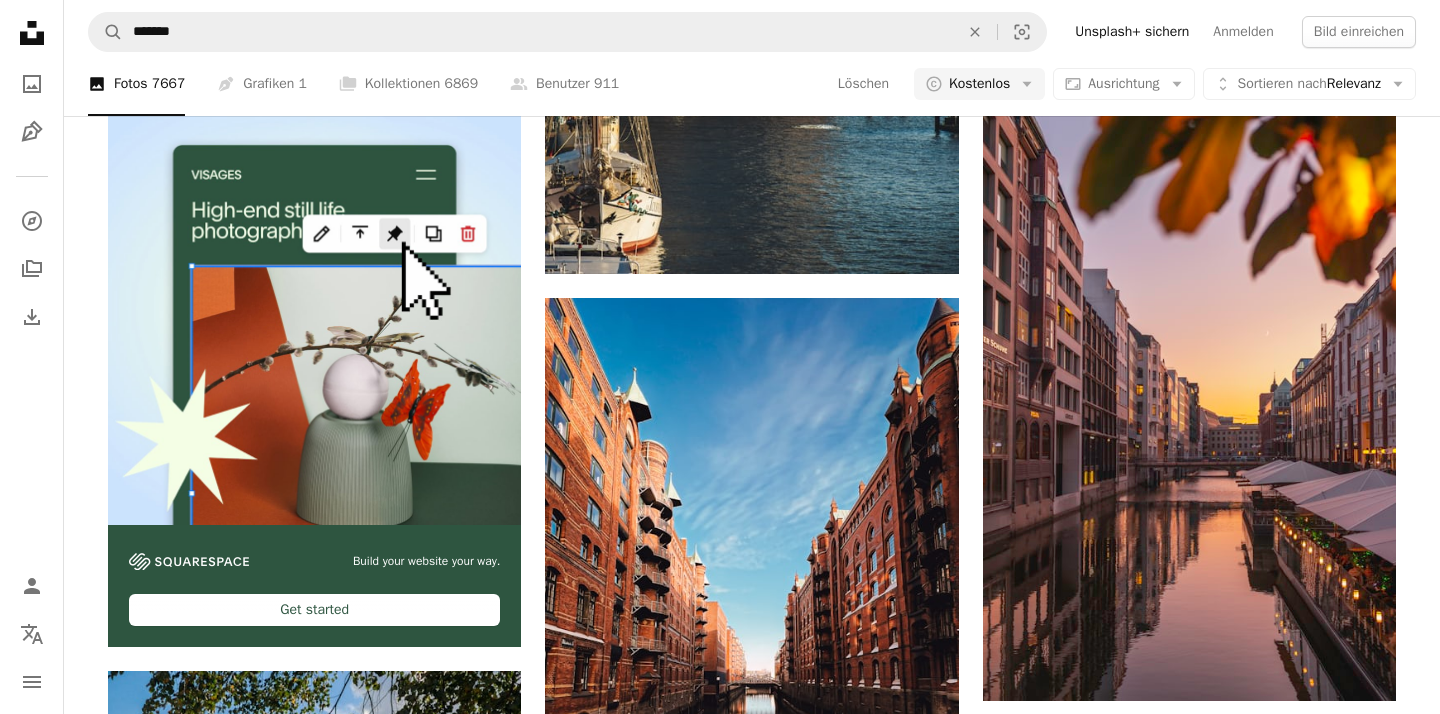 scroll, scrollTop: 4568, scrollLeft: 0, axis: vertical 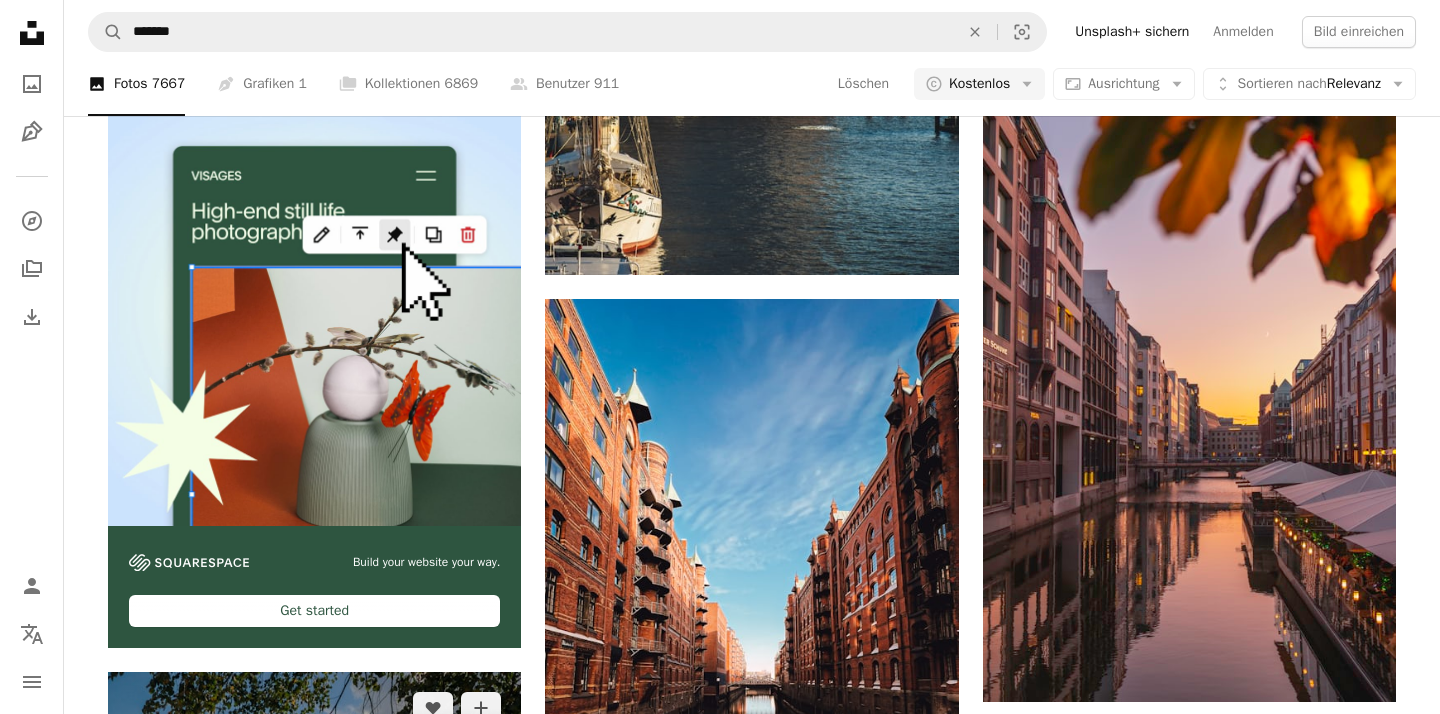click at bounding box center (314, 930) 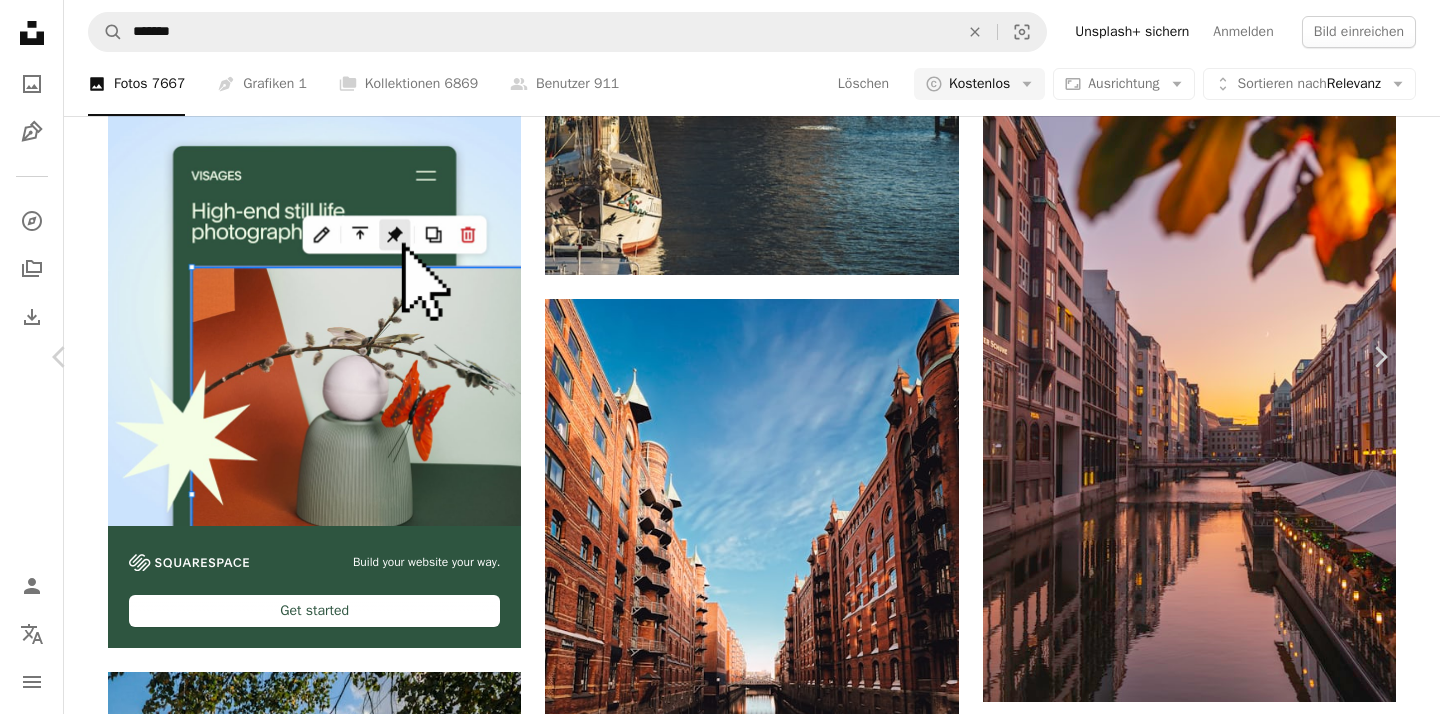 click on "Kostenlos herunterladen" at bounding box center (1159, 5997) 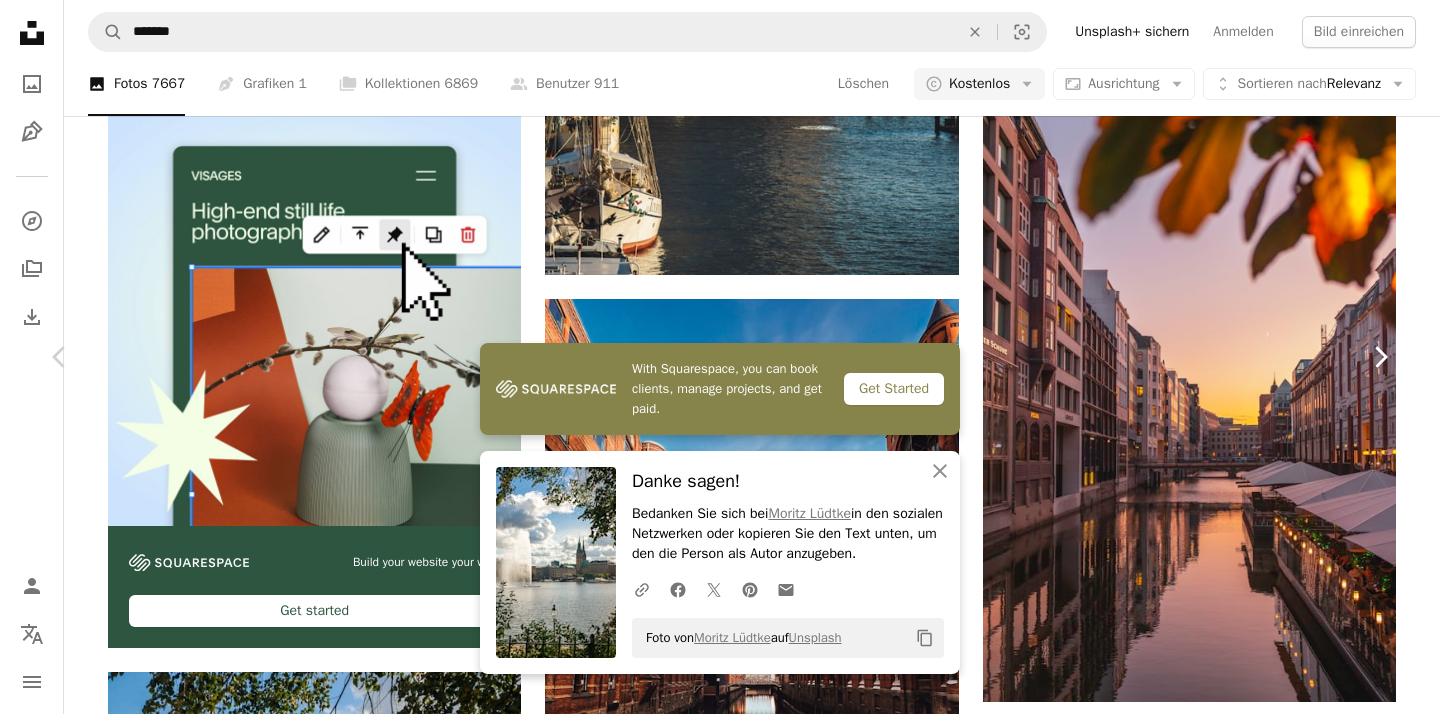 click on "Chevron right" at bounding box center (1380, 357) 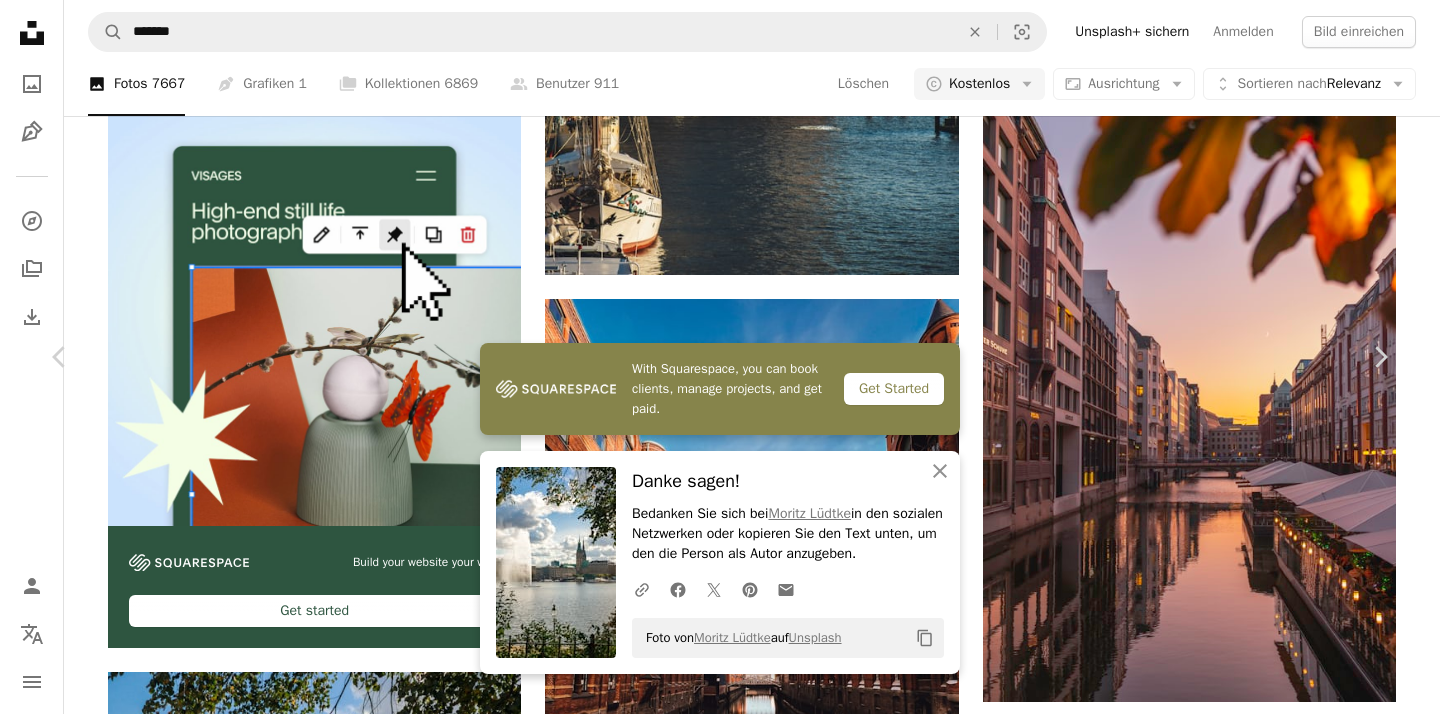 click on "An X shape" at bounding box center (20, 20) 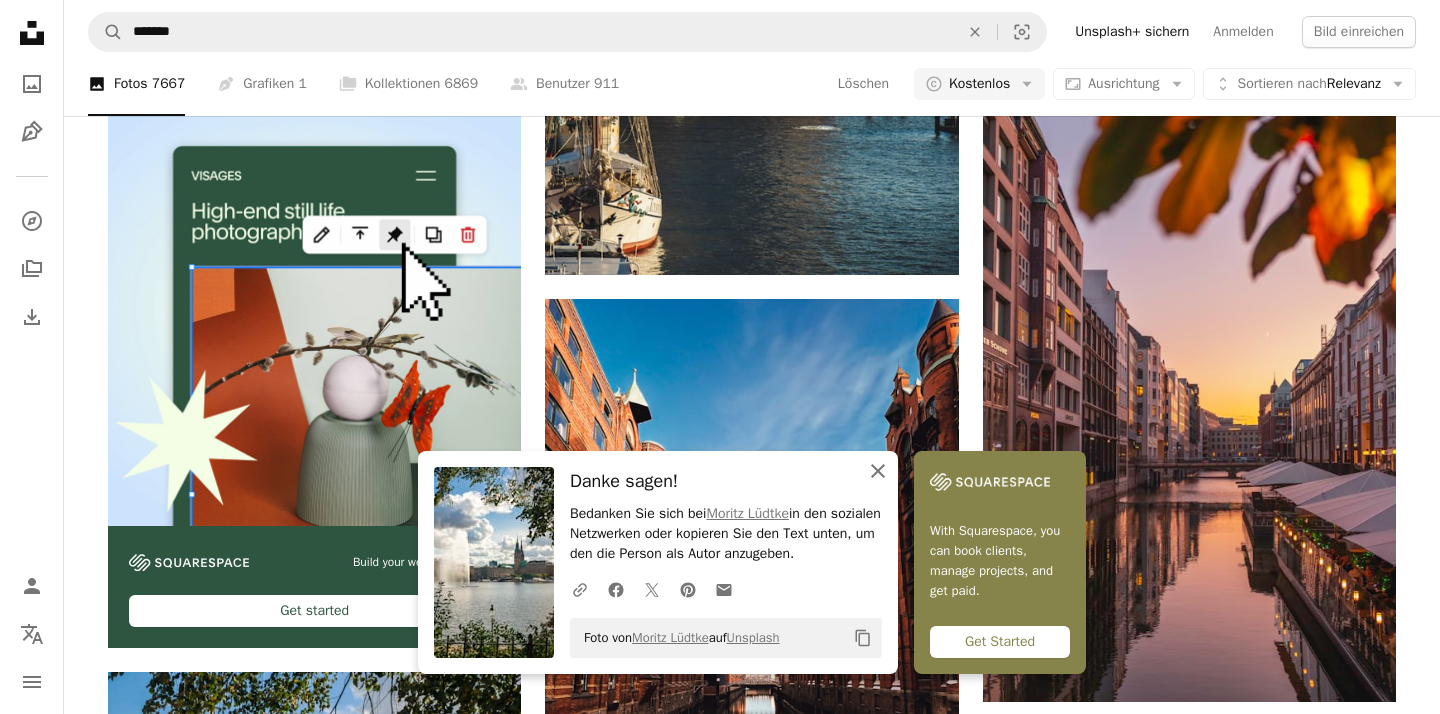 click on "An X shape" 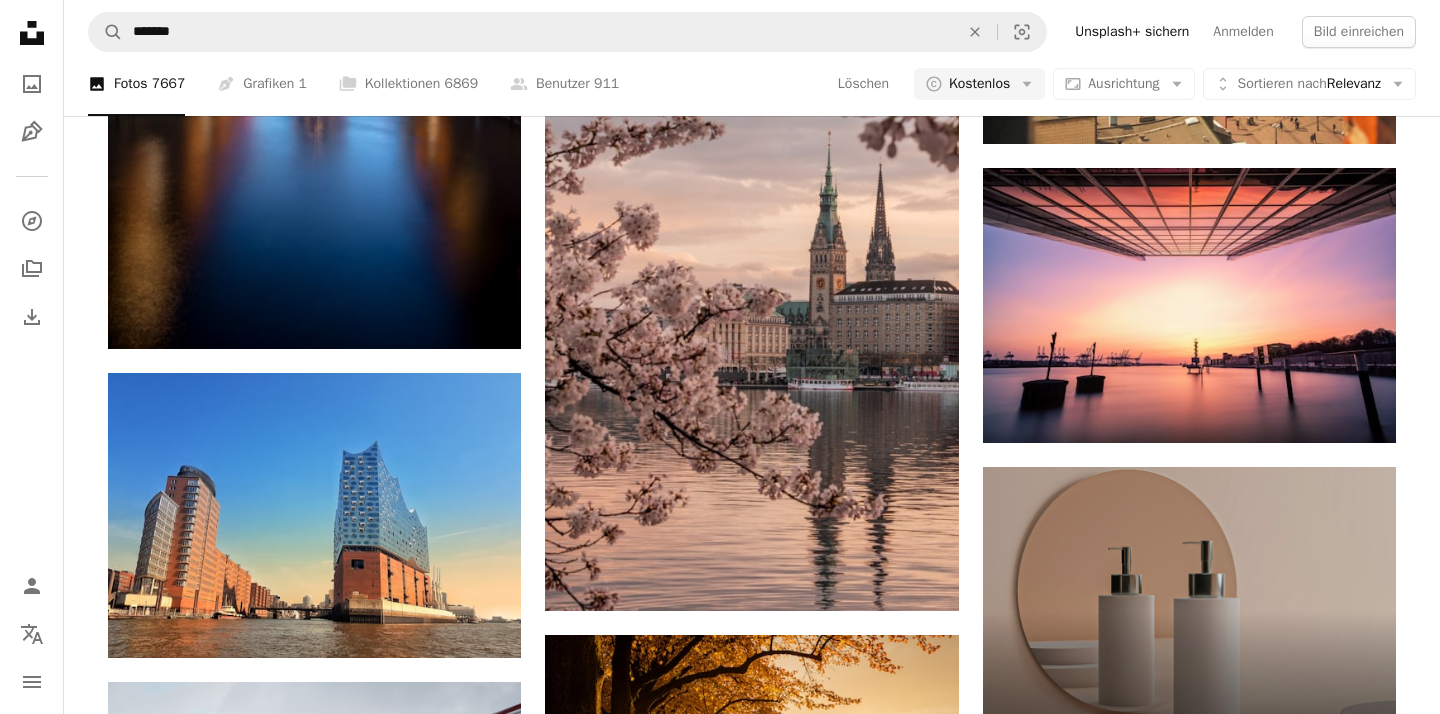 scroll, scrollTop: 8573, scrollLeft: 0, axis: vertical 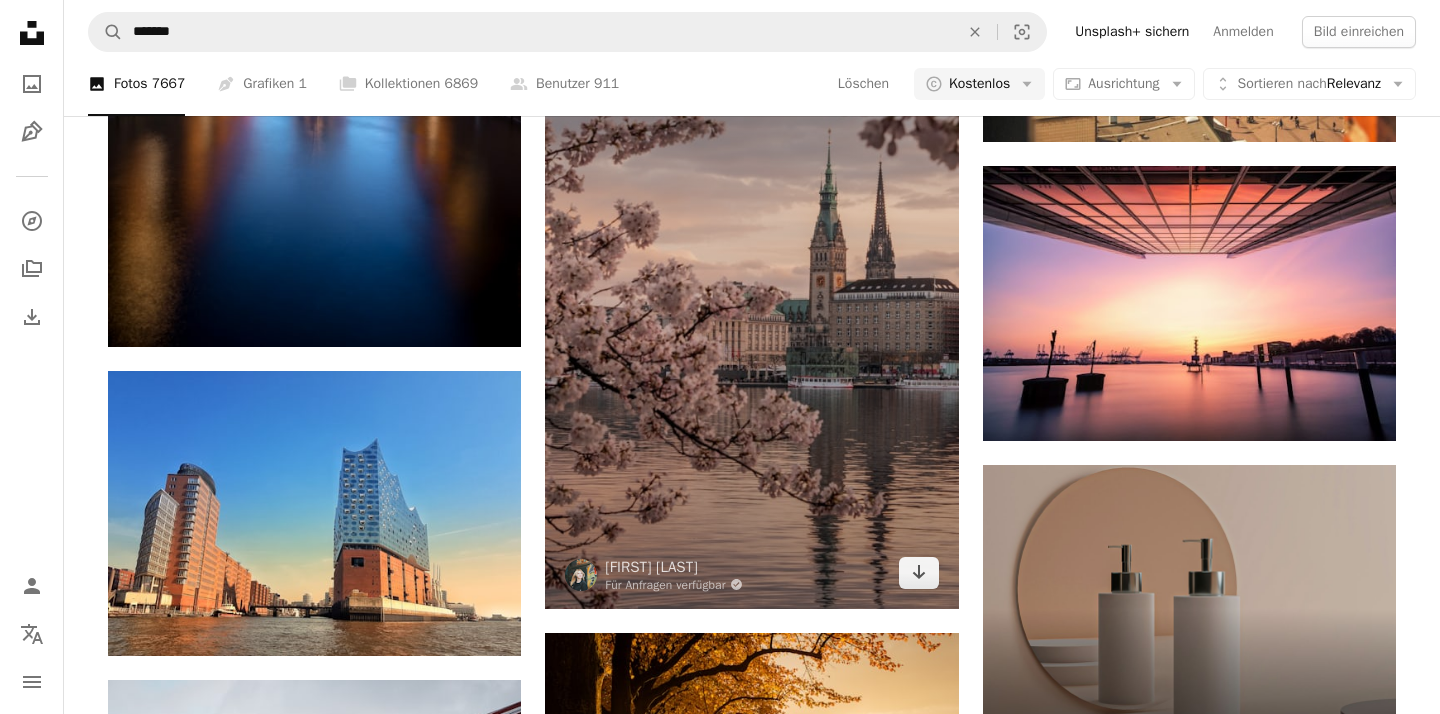 click at bounding box center (751, 299) 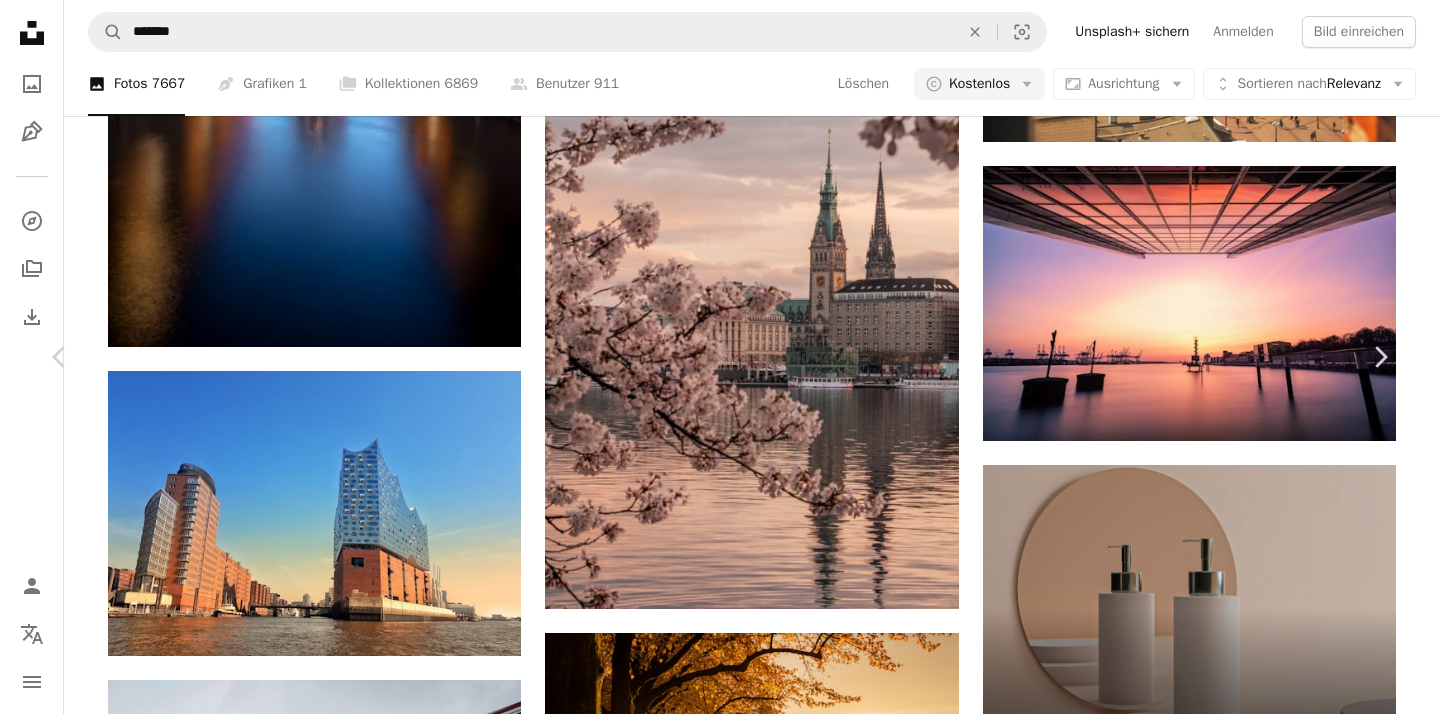 click on "Kostenlos herunterladen" at bounding box center [1159, 5157] 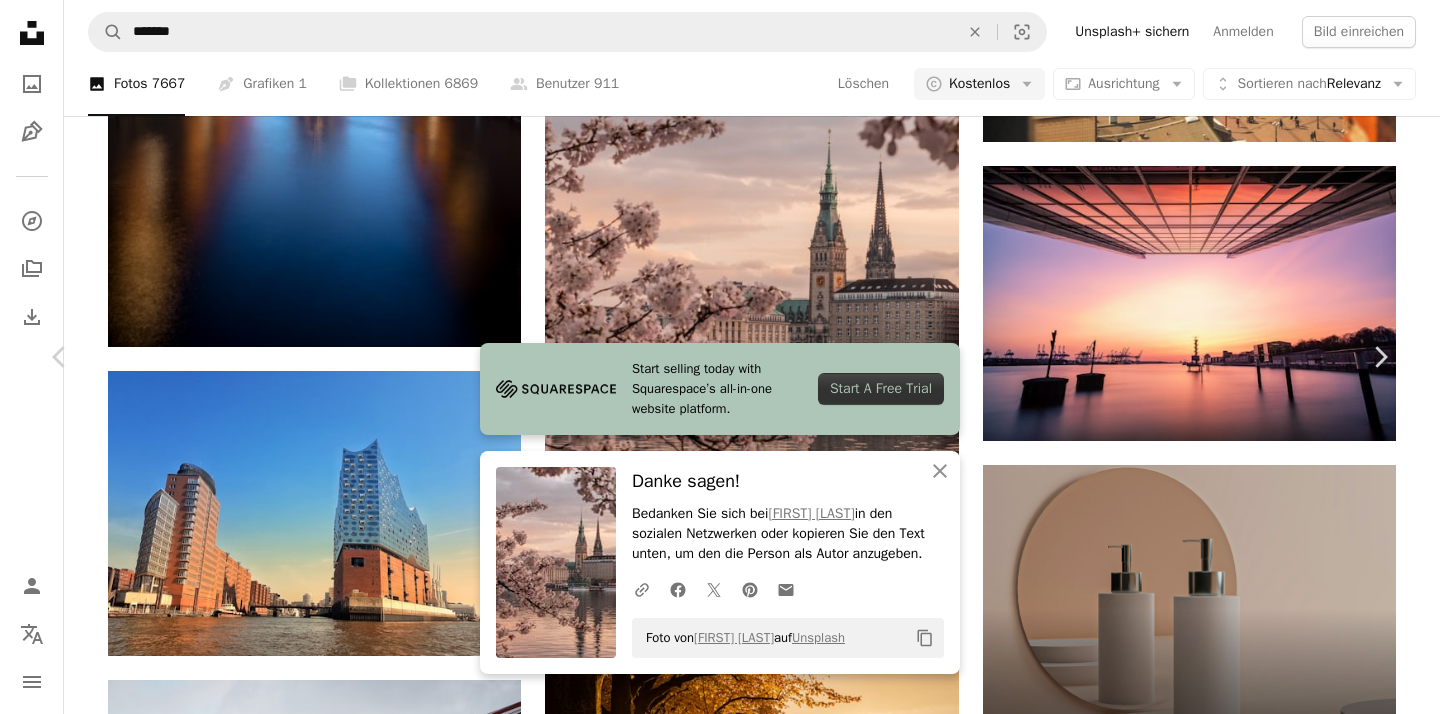 click on "An X shape Chevron left Chevron right Start selling today with Squarespace’s all-in-one website platform. Start A Free Trial An X shape Schließen Danke sagen! Bedanken Sie sich bei [NAME] [LAST] in den sozialen Netzwerken oder kopieren Sie den Text unten, um den die Person als Autor anzugeben. A URL sharing icon (chains) Facebook icon X (formerly Twitter) icon Pinterest icon An envelope Foto von [NAME] [LAST] auf Unsplash
Copy content [NAME] [LAST] Für Anfragen verfügbar A checkmark inside of a circle A heart A plus sign Bild bearbeiten   Plus sign for Unsplash+ Kostenlos herunterladen Chevron down Zoom in Aufrufe 703.617 Downloads 14.554 Veröffentlicht in Fotos , Hintergründe A forward-right arrow Teilen Info icon Info More Actions A map marker [CITY], [COUNTRY] Calendar outlined Veröffentlicht am  23. April 2024 Safety Kostenlos zu verwenden im Rahmen der  Unsplash Lizenz reise Feder Deutschland Tapeten Hintergründe Hamburg Haus städtisch Boot Stadtbild Villa Gehäuse Palast" at bounding box center [720, 5467] 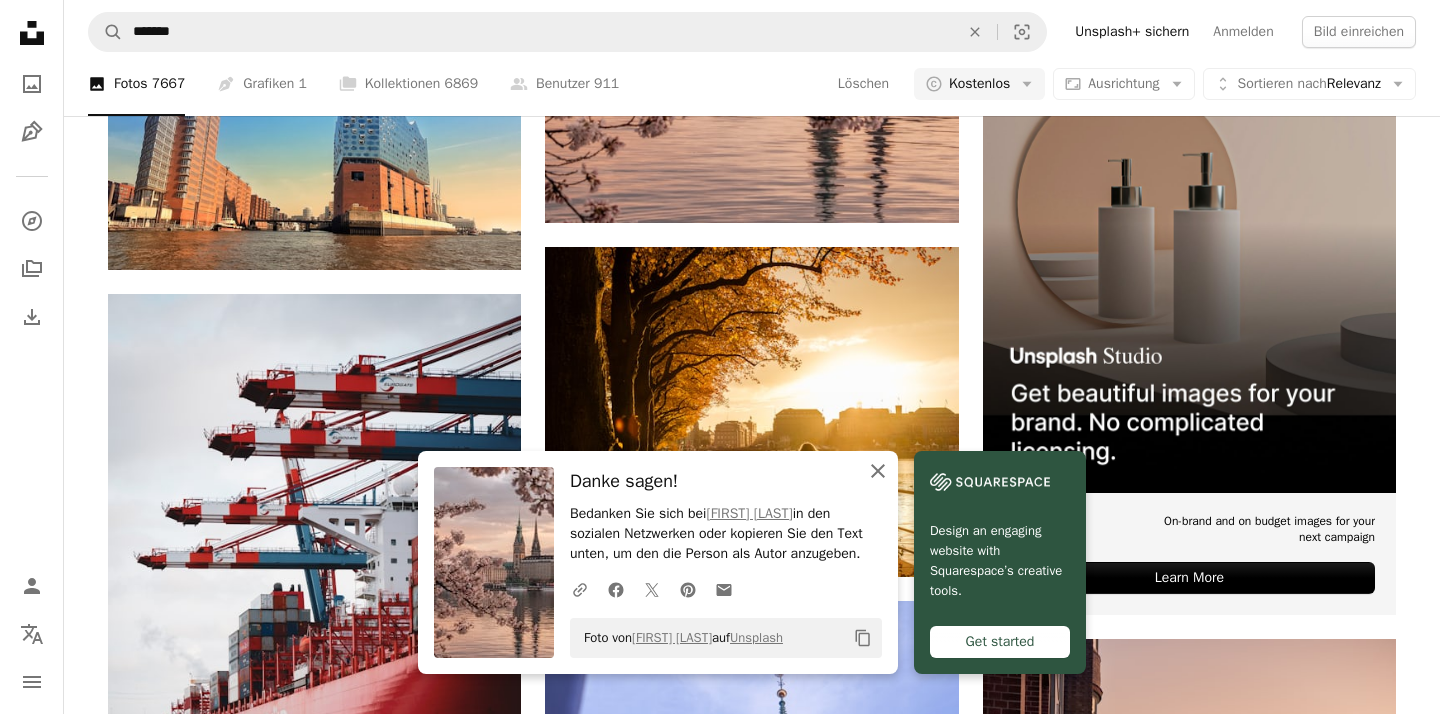 scroll, scrollTop: 9078, scrollLeft: 0, axis: vertical 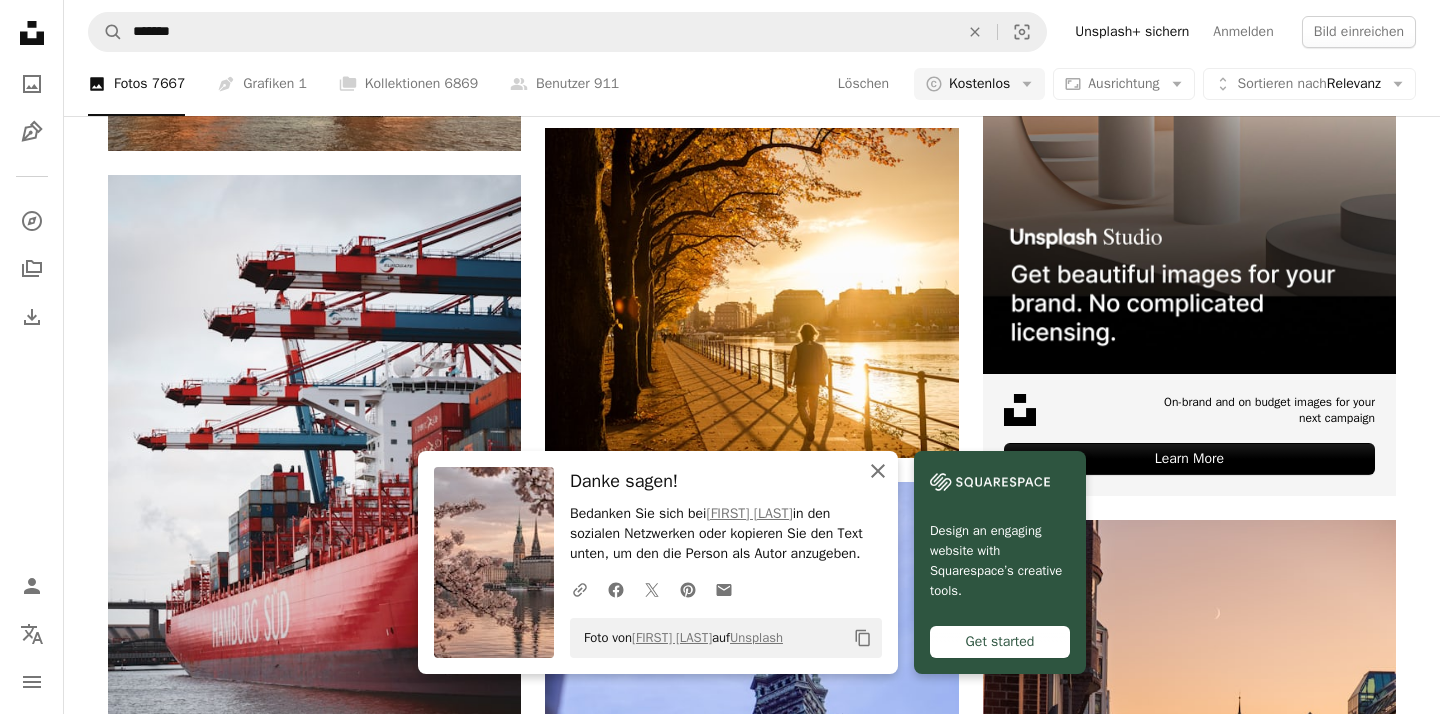 click on "An X shape" 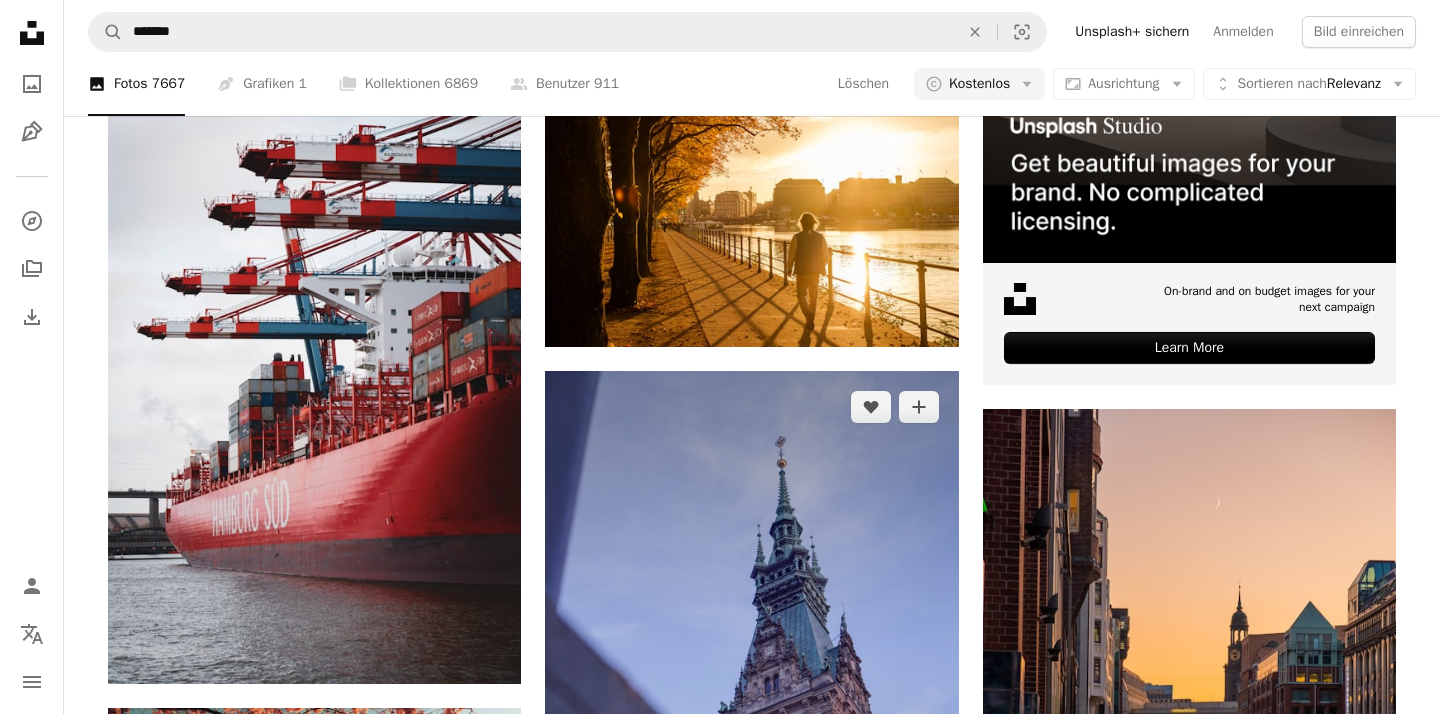 scroll, scrollTop: 9196, scrollLeft: 0, axis: vertical 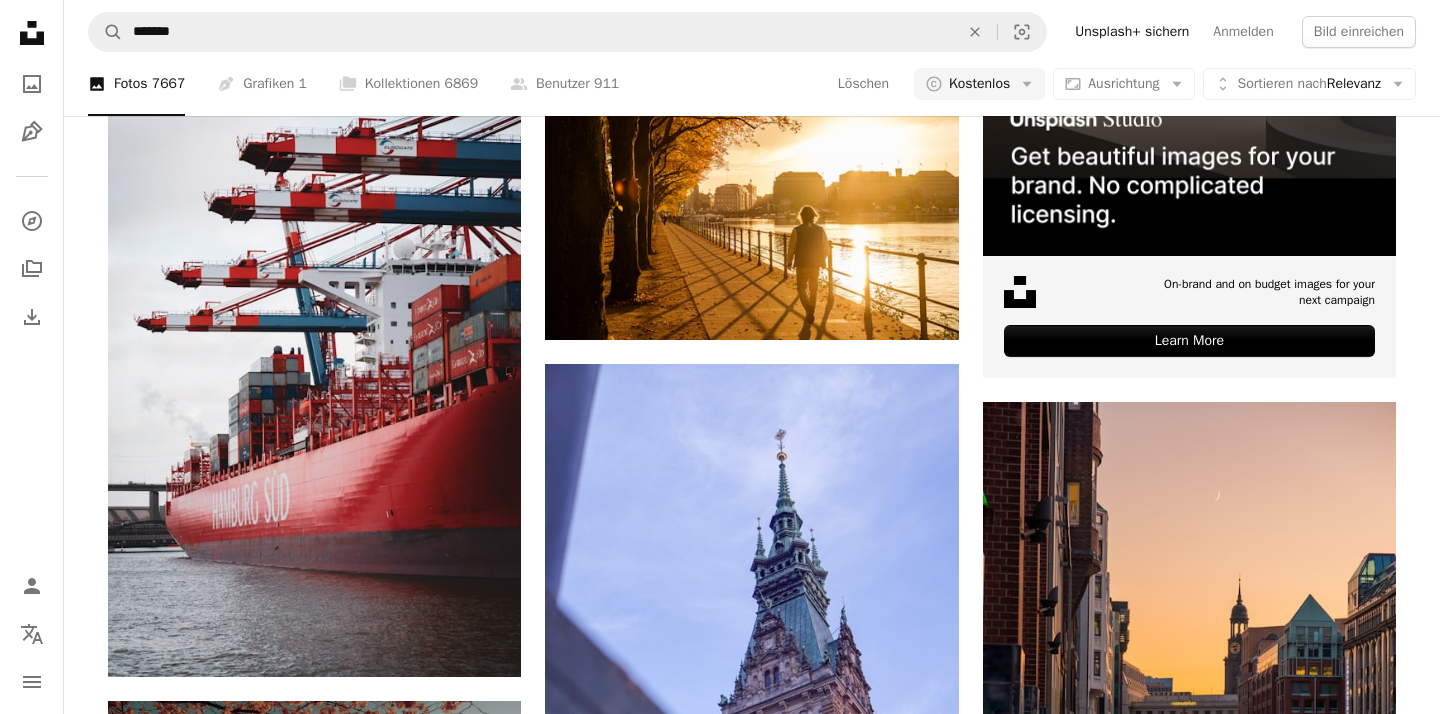 click at bounding box center (314, 839) 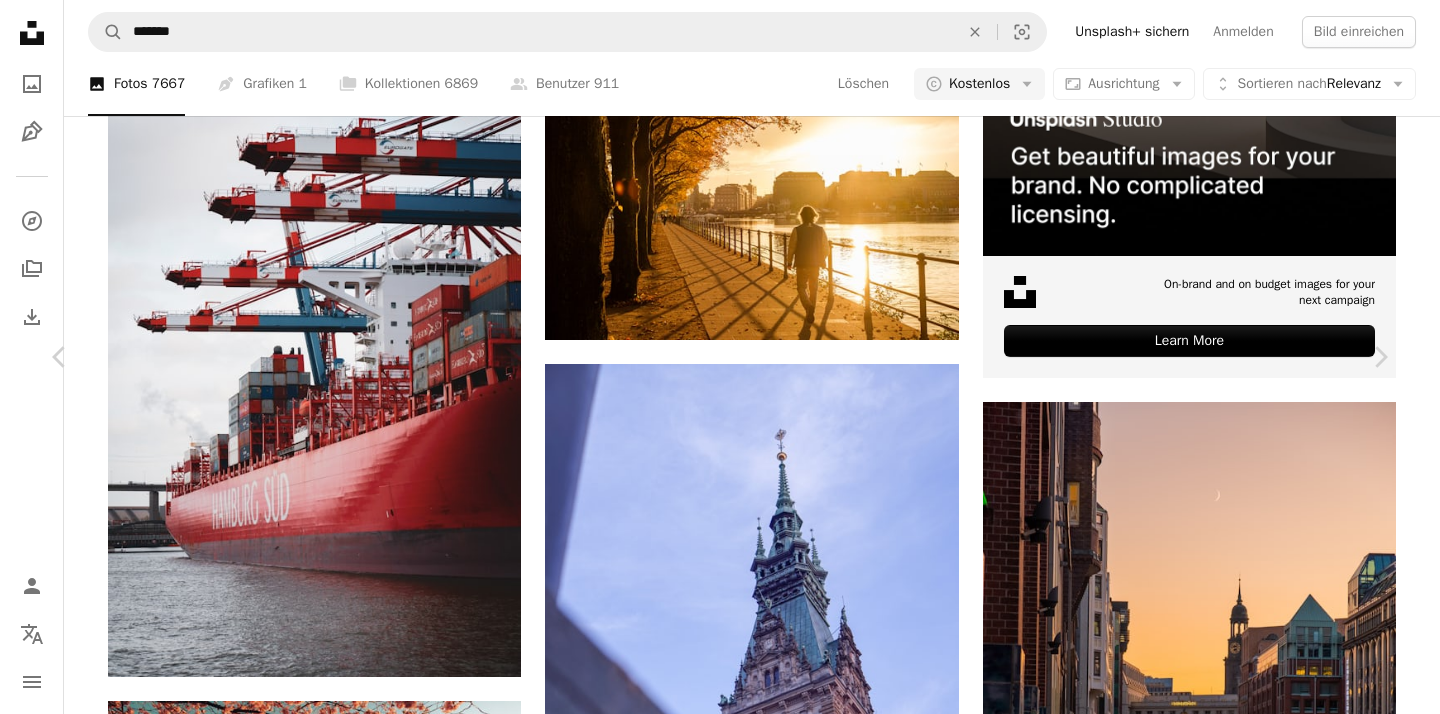 click on "Kostenlos herunterladen" at bounding box center [1159, 4534] 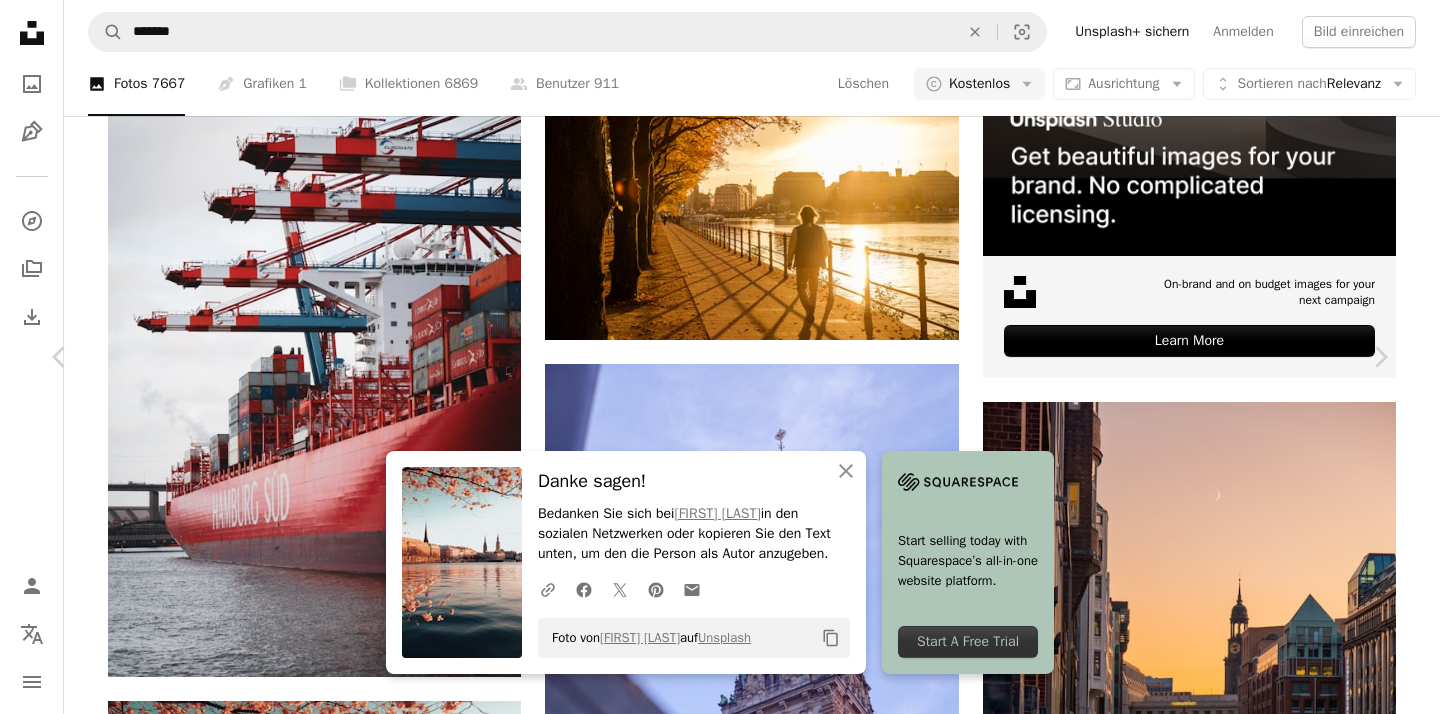 click on "An X shape Chevron left Chevron right An X shape Schließen Danke sagen! Bedanken Sie sich bei [NAME] [LAST] in den sozialen Netzwerken oder kopieren Sie den Text unten, um den die Person als Autor anzugeben. A URL sharing icon (chains) Facebook icon X (formerly Twitter) icon Pinterest icon An envelope Foto von [NAME] [LAST] auf Unsplash
Copy content Start selling today with Squarespace’s all-in-one website platform. Start A Free Trial [NAME] [LAST] Für Anfragen verfügbar A checkmark inside of a circle A heart A plus sign Bild bearbeiten   Plus sign for Unsplash+ Kostenlos herunterladen Chevron down Zoom in Aufrufe 7.996 Downloads 146 A forward-right arrow Teilen Info icon Info More Actions A map marker [BODY OF WATER], [CITY], [COUNTRY] Calendar outlined Veröffentlicht am  12. Februar 2024 Safety Kostenlos zu verwenden im Rahmen der  Unsplash Lizenz Sonnenuntergang Feder Hamburg Nikon Stadt Herbst Szenerie städtisch Stadtbild draußen Stadt Turm Herbstsaison Deutschland Kirchturm  |" at bounding box center (720, 4844) 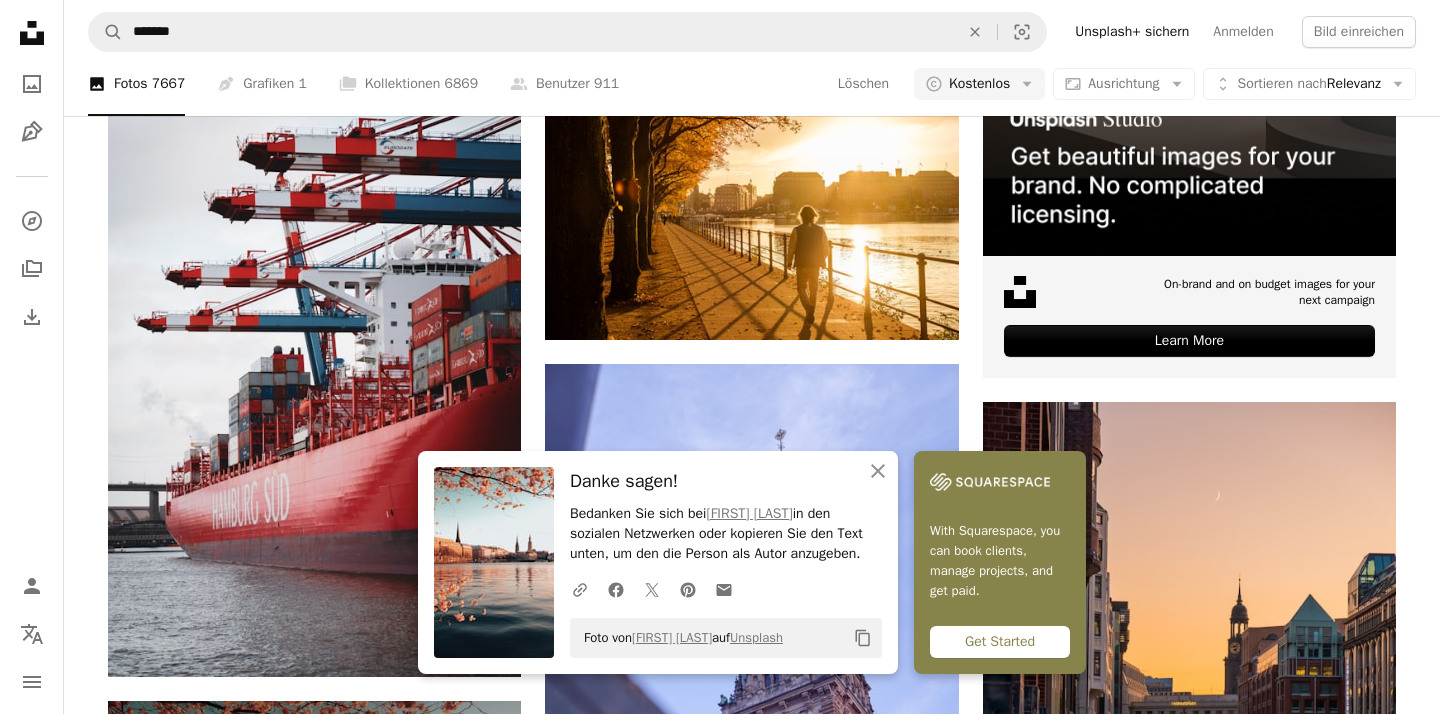 click at bounding box center [314, 839] 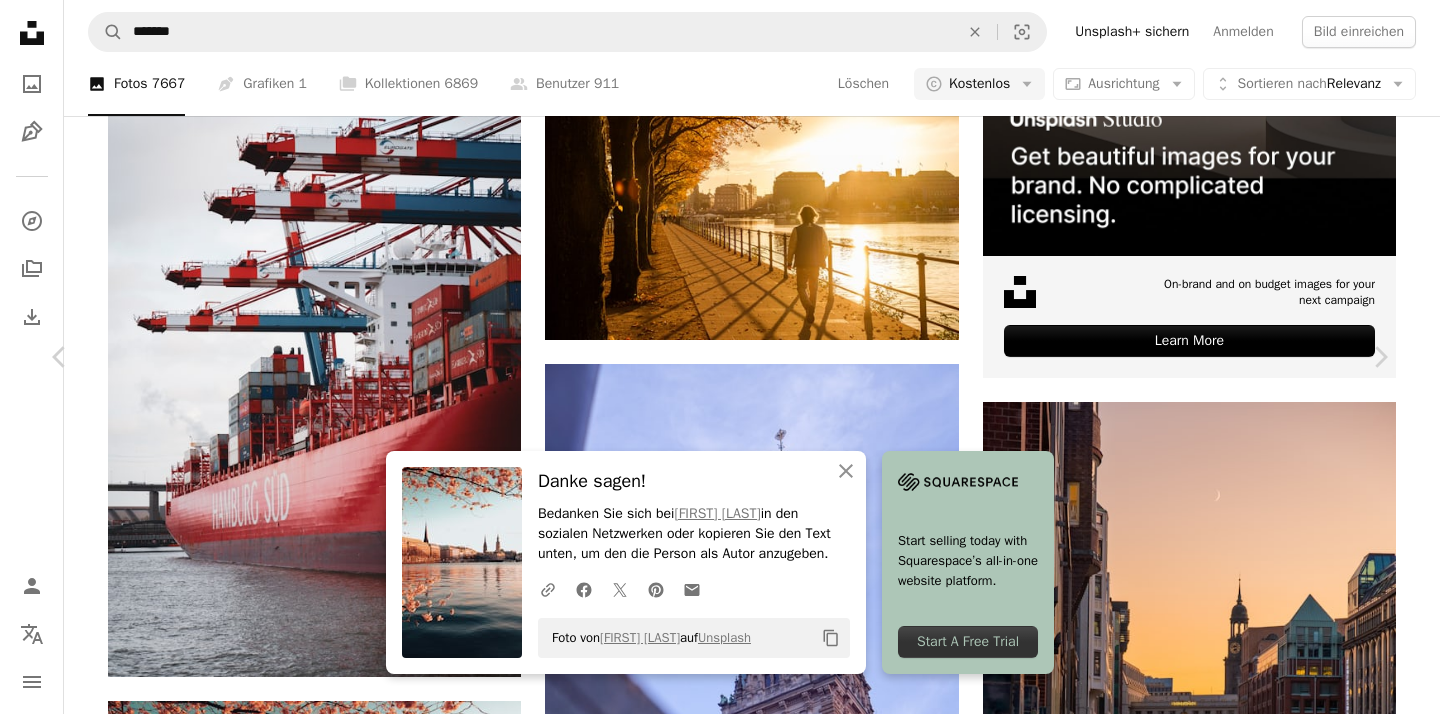 scroll, scrollTop: 824, scrollLeft: 0, axis: vertical 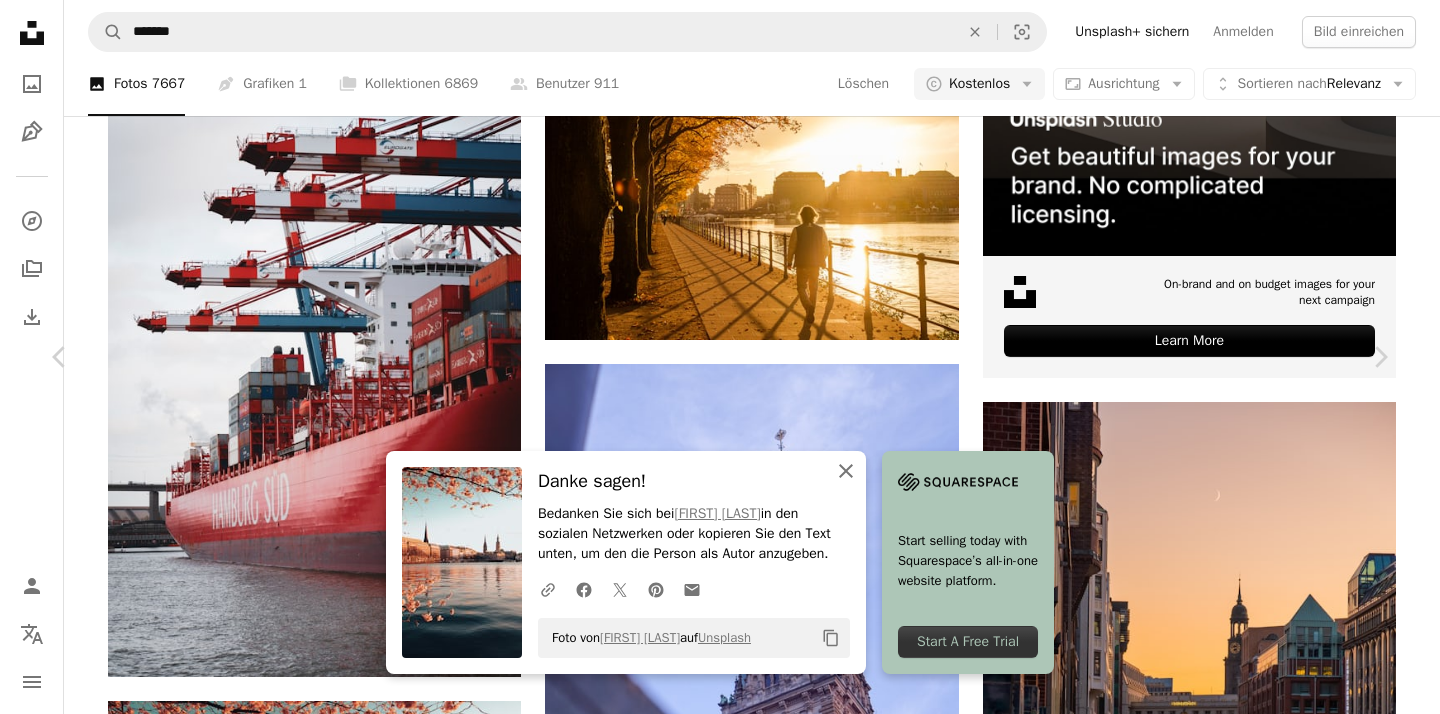 click on "An X shape" 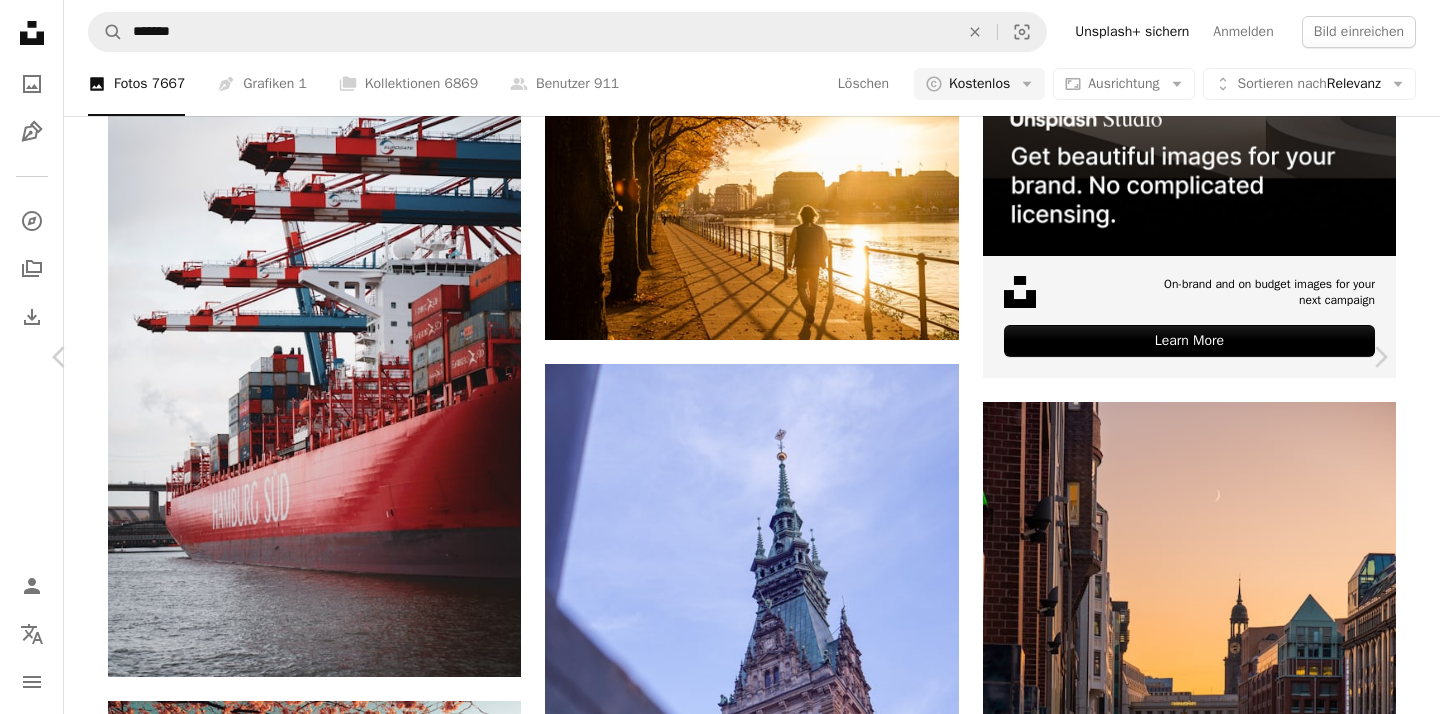scroll, scrollTop: 1241, scrollLeft: 0, axis: vertical 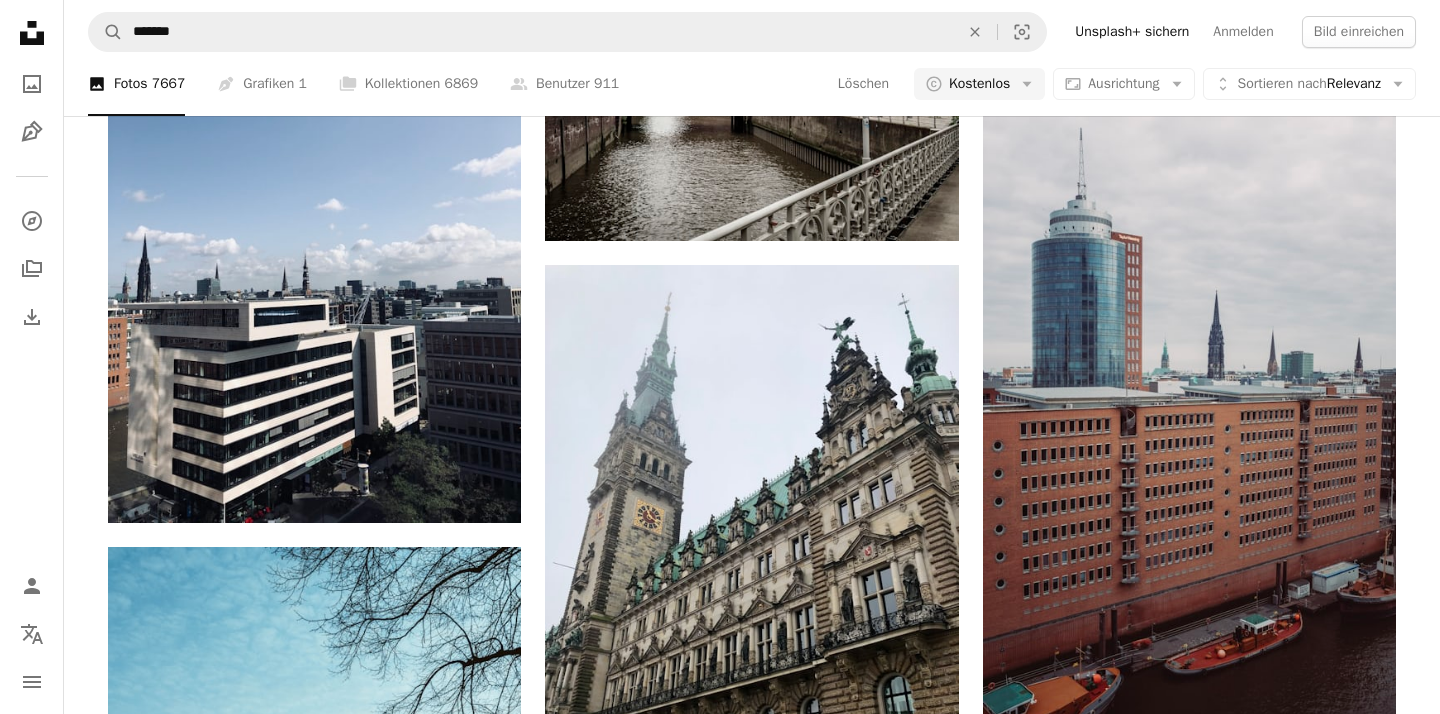 click at bounding box center [1189, 1458] 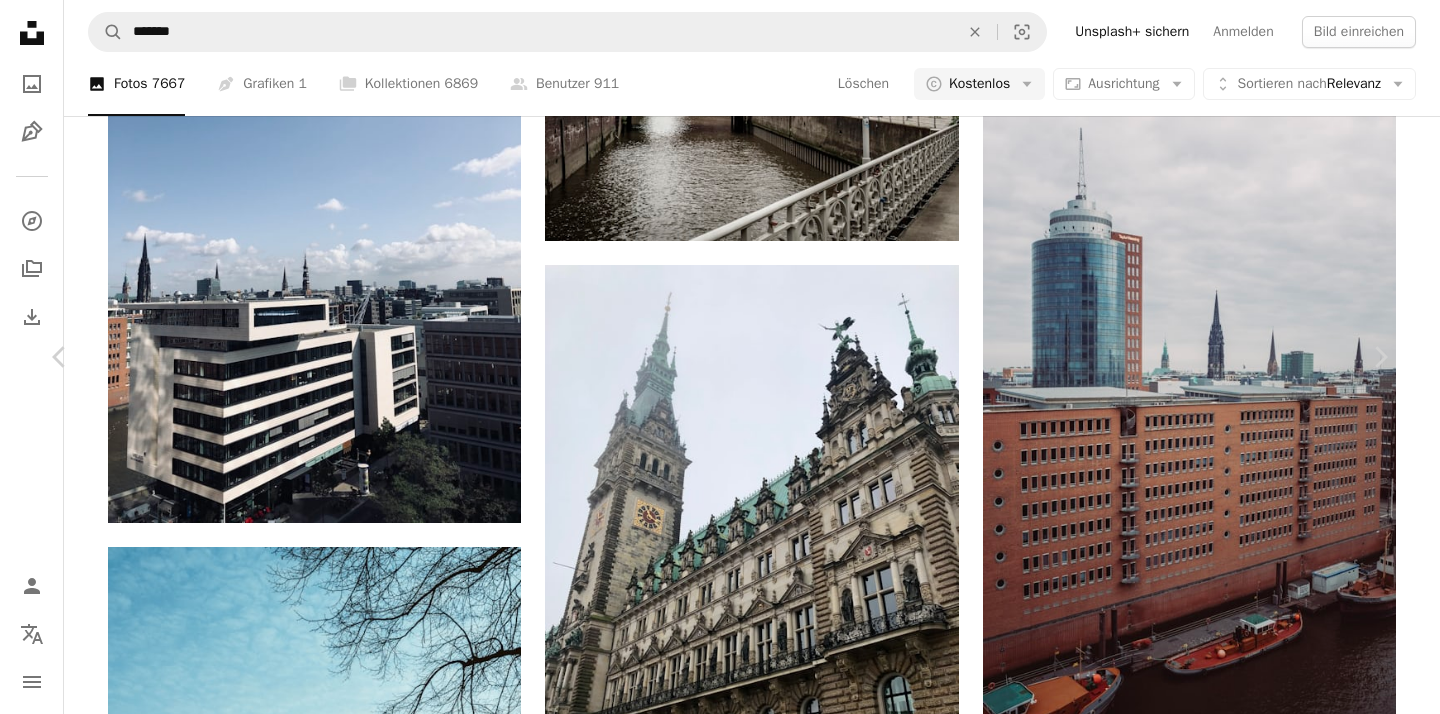 click on "An X shape" at bounding box center [20, 20] 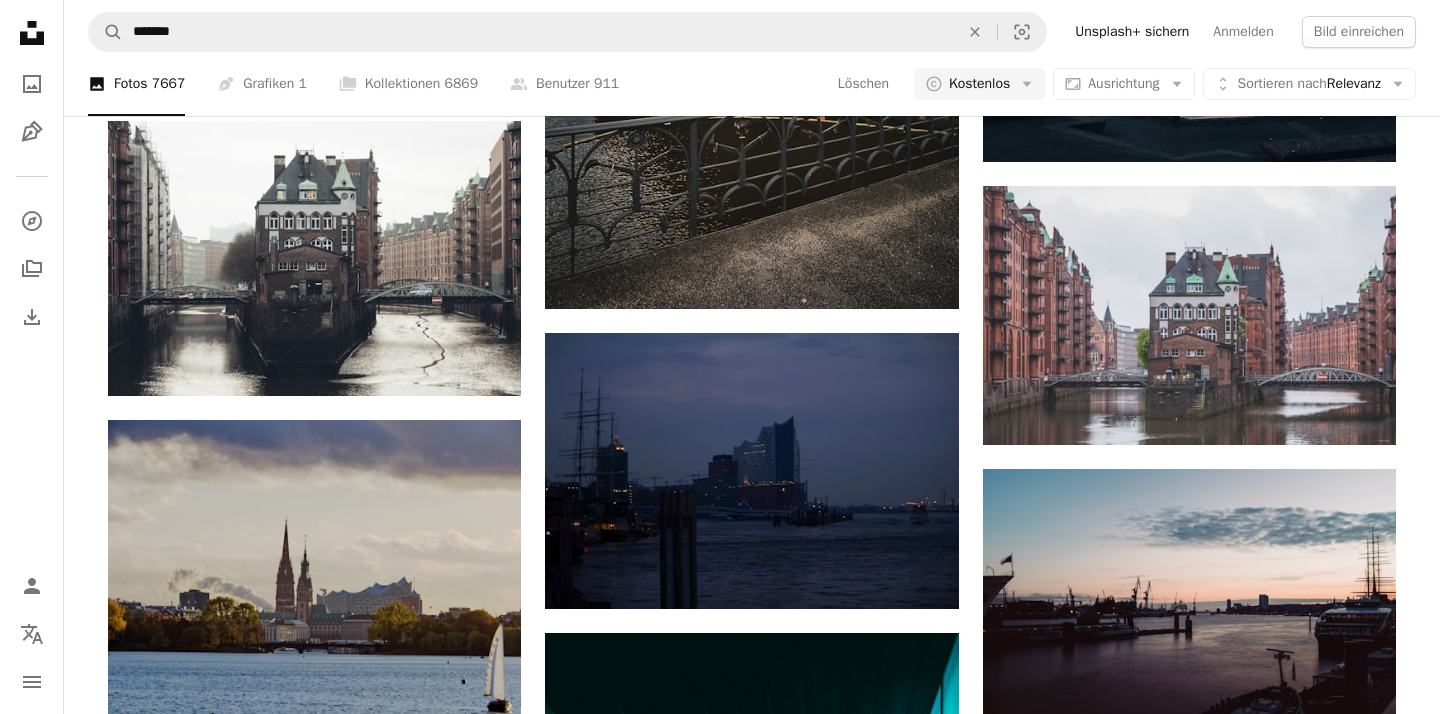 scroll, scrollTop: 34051, scrollLeft: 0, axis: vertical 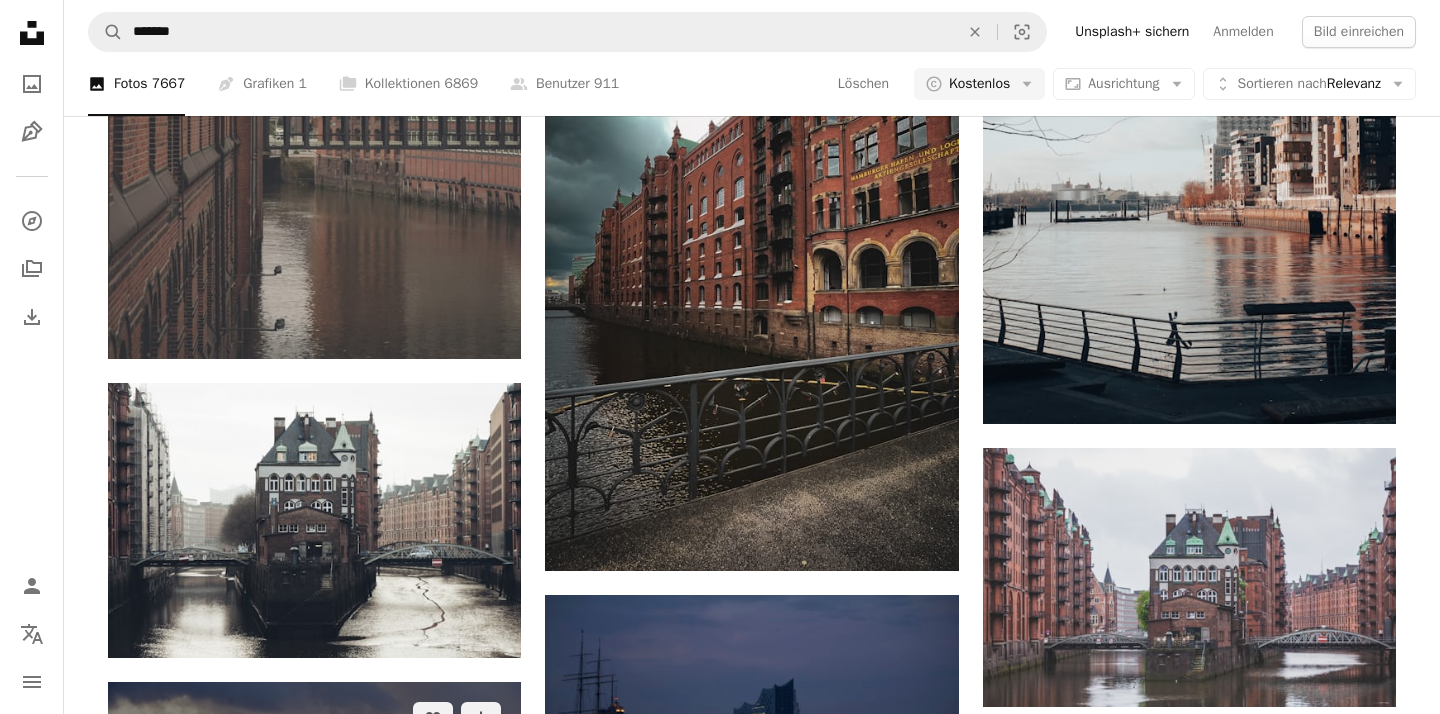 click at bounding box center (314, 836) 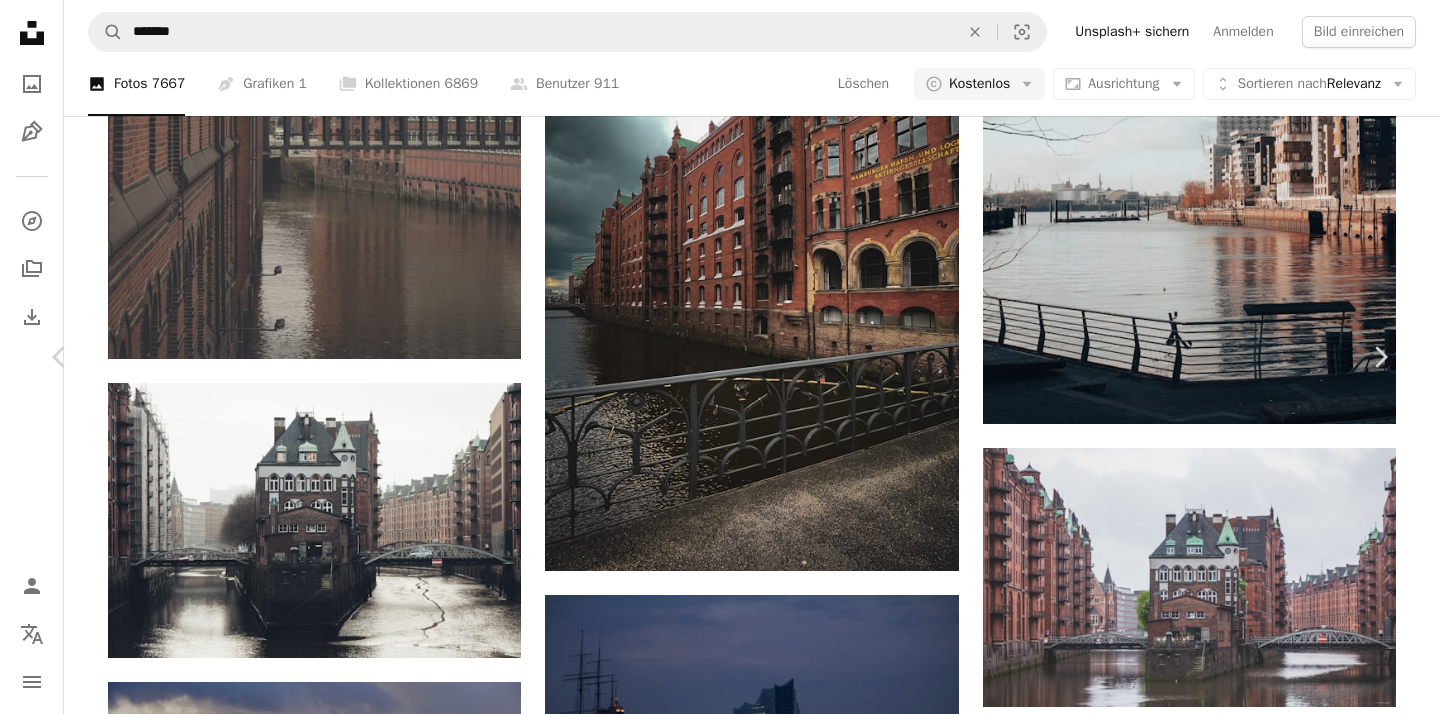click on "An X shape Chevron left Chevron right [FIRST] [LAST] (niamoh.de) ohlrogge A heart A plus sign Bild bearbeiten   Plus sign for Unsplash+ Kostenlos herunterladen Chevron down Zoom in Aufrufe 97.732 Downloads 746 A forward-right arrow Teilen Info icon Info More Actions A map marker Hamburg, Deutschland Calendar outlined Veröffentlicht am  4. November 2020 Camera OLYMPUS CORPORATION, E-M1MarkII Safety Kostenlos zu verwenden im Rahmen der  Unsplash Lizenz Tapete Herbst Wolken Deutschland Segeln Hamburg Postkarte Schiffe Nachmittag Elbphilharmonie Gebäude Stadt Architektur grau städtisch Boot Fahrzeug Transport draußen Stadt Kostenlose Fotos Ähnliche Premium-Bilder auf iStock durchsuchen  |  20 % Rabatt mit Aktionscode UNSPLASH20 Mehr auf iStock anzeigen  ↗ Ähnliche Bilder A heart A plus sign [FIRST] [LAST] Arrow pointing down Plus sign for Unsplash+ A heart A plus sign Jörg Angeli Für  Unsplash+ A lock   Herunterladen A heart A plus sign Claudio Schwarz Für Anfragen verfügbar A heart" at bounding box center (720, 4550) 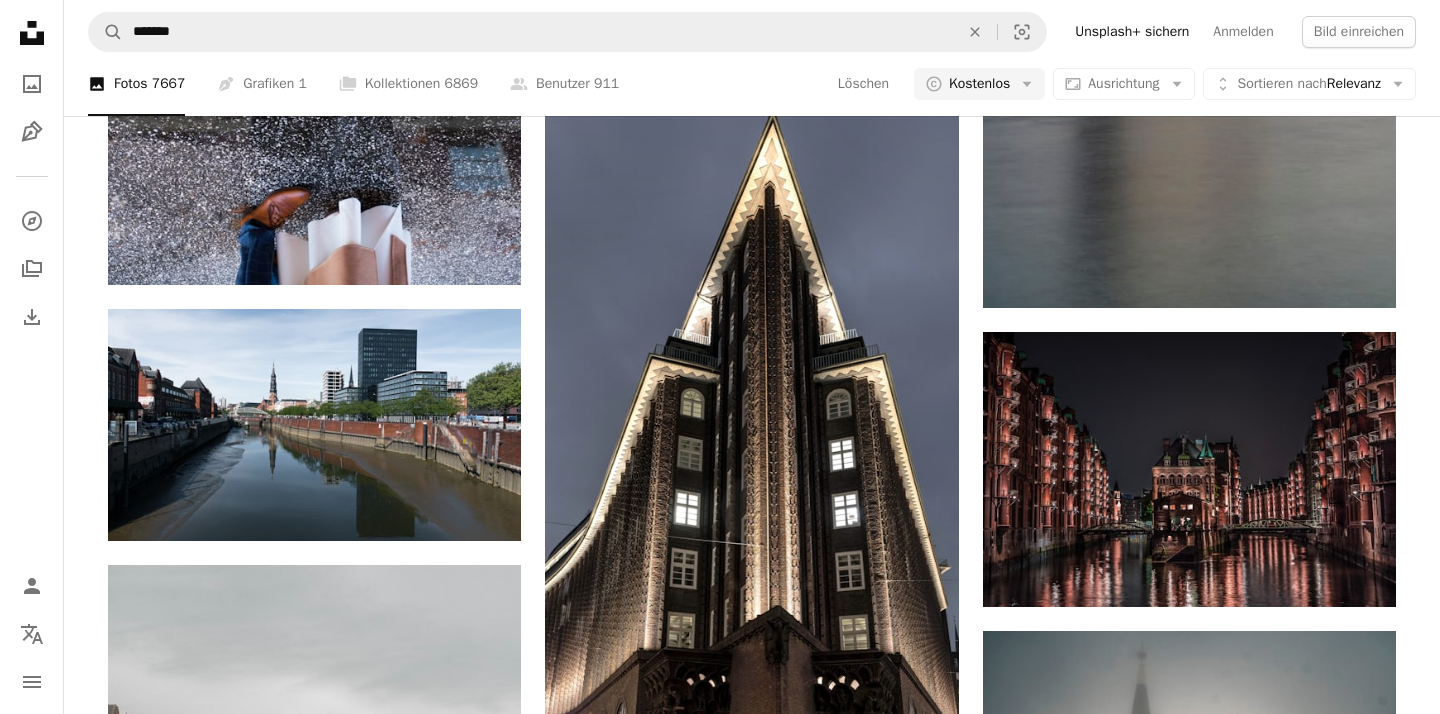 scroll, scrollTop: 58137, scrollLeft: 0, axis: vertical 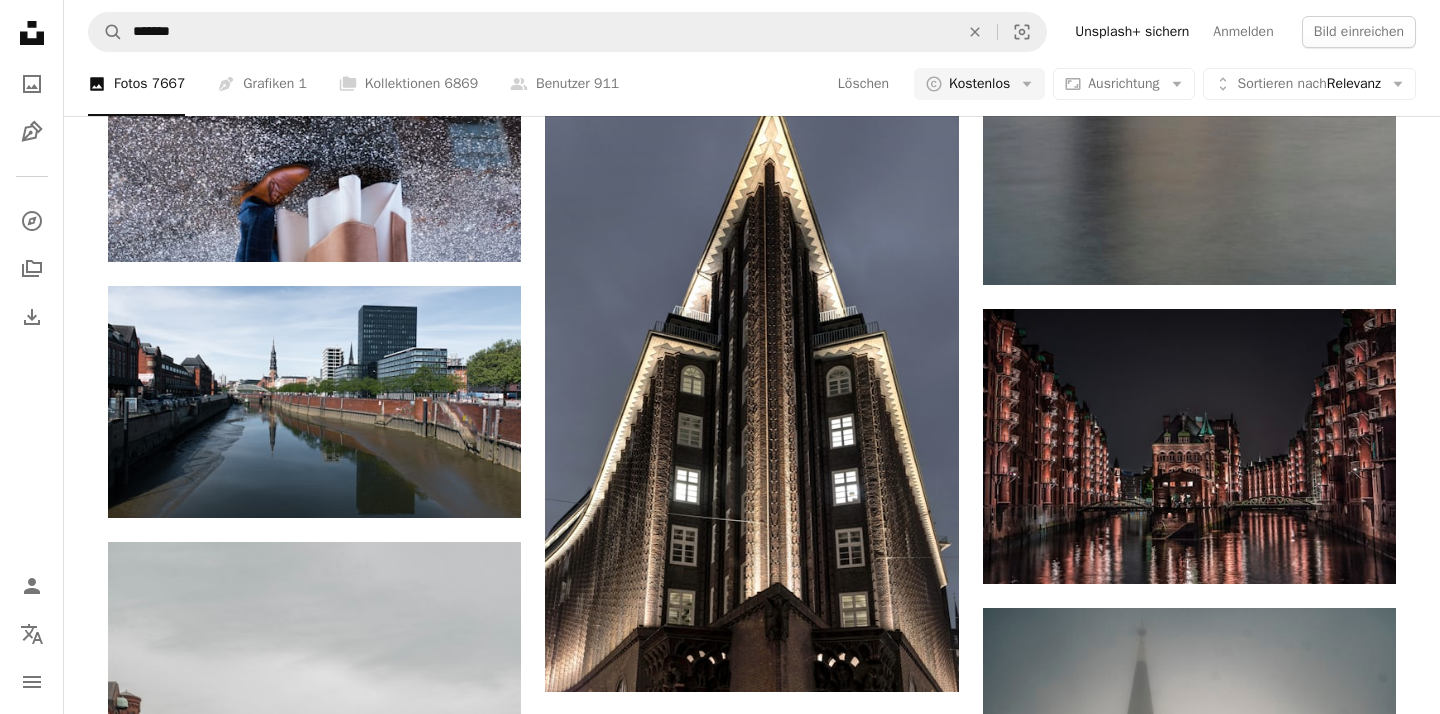 click 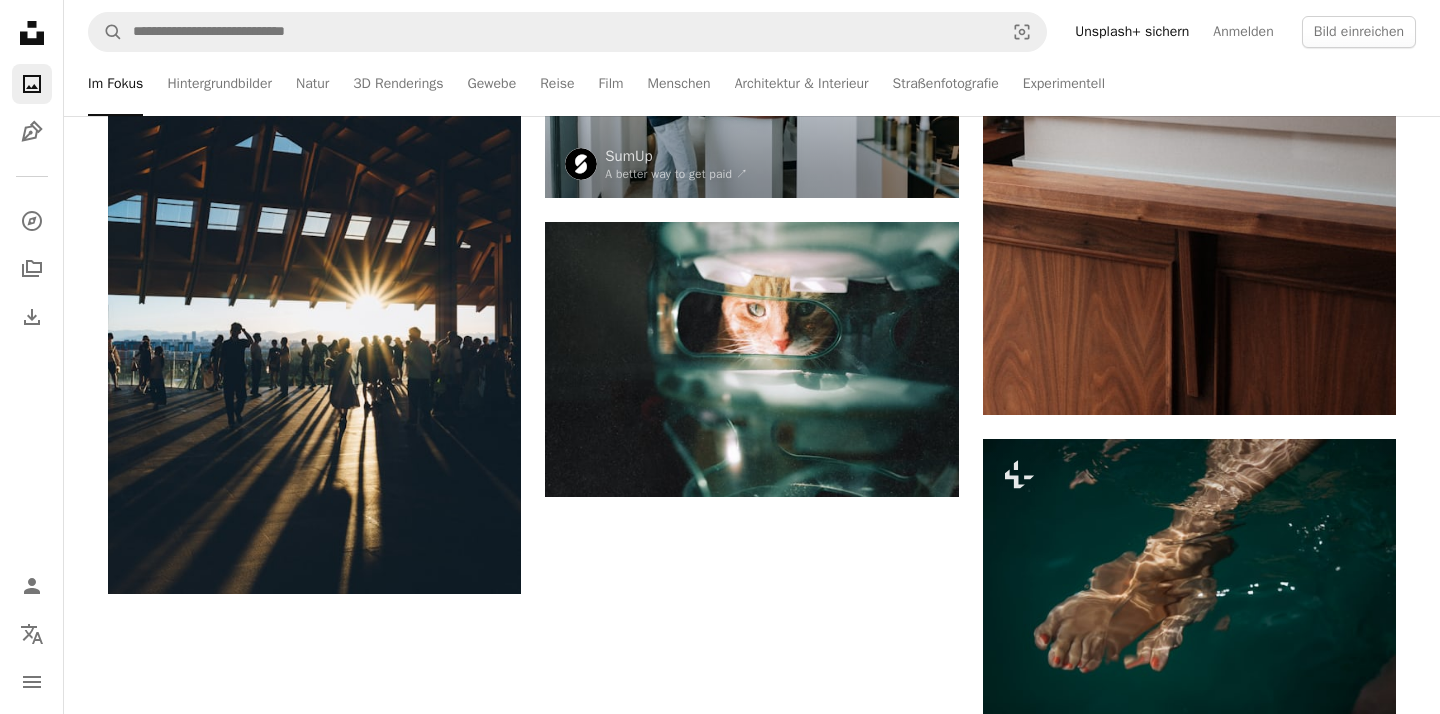 scroll, scrollTop: 0, scrollLeft: 0, axis: both 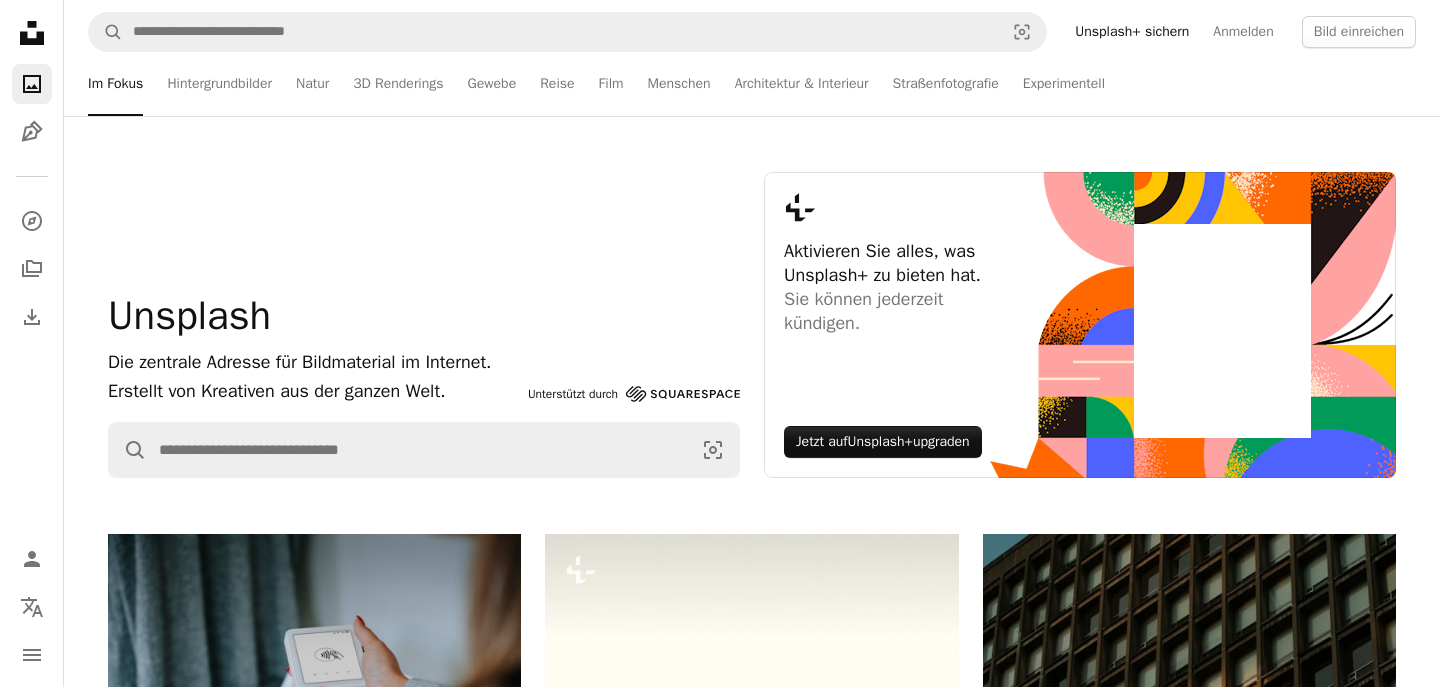 click 